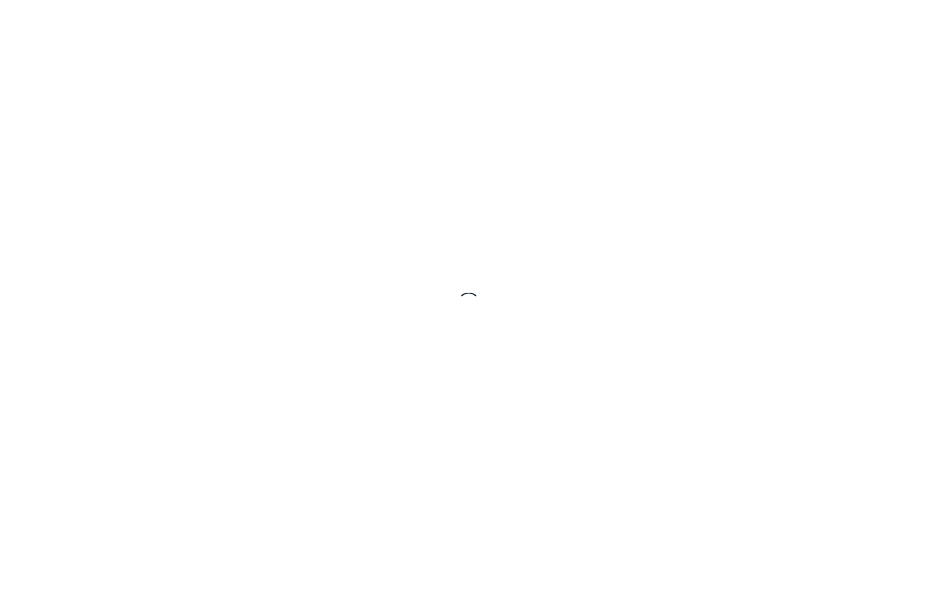 scroll, scrollTop: 0, scrollLeft: 0, axis: both 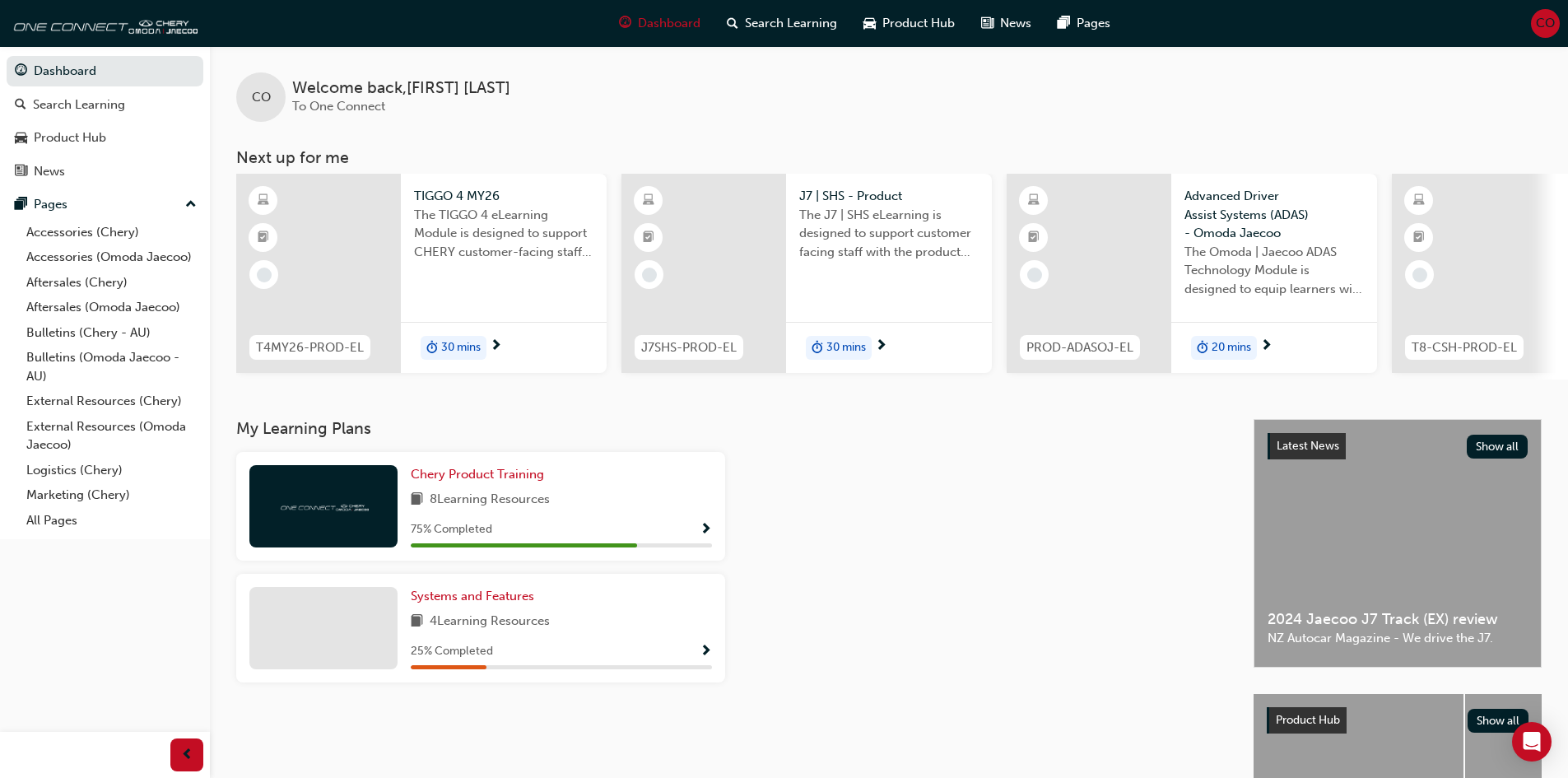 click on "Chery Product Training 8  Learning Resources 75 % Completed" at bounding box center (561, 506) 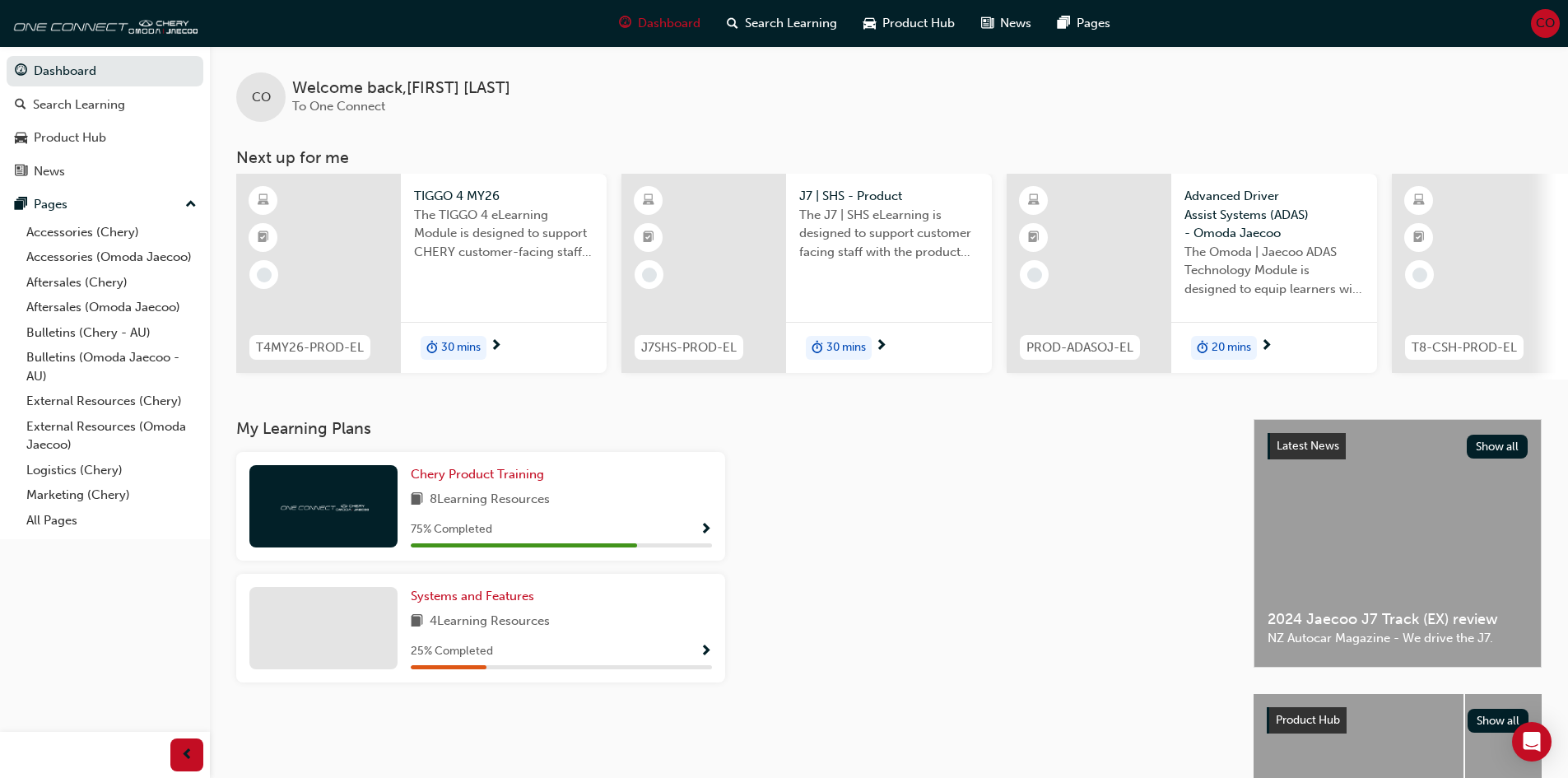 click at bounding box center (705, 530) 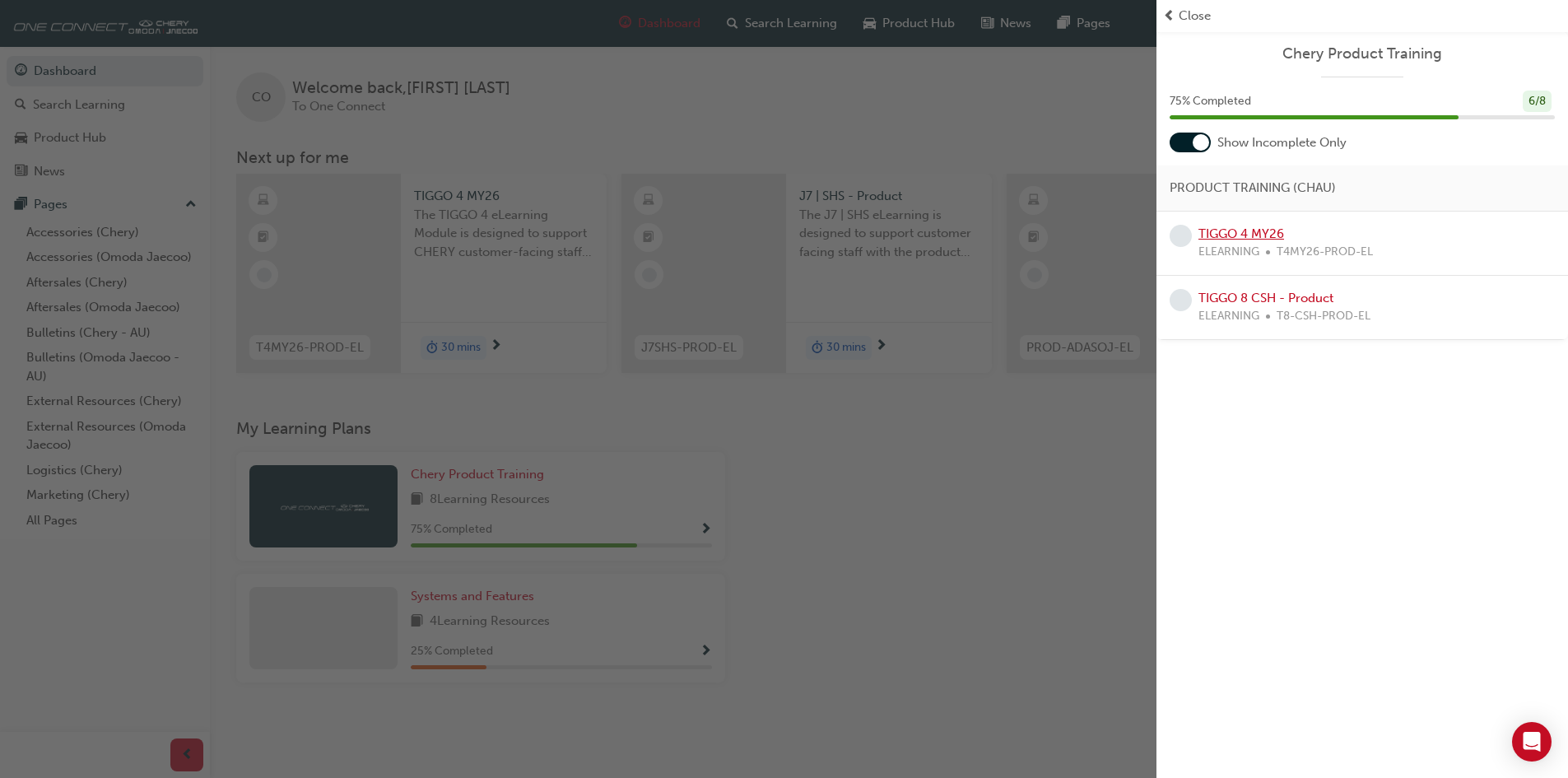 click on "TIGGO 4 MY26" at bounding box center [1241, 234] 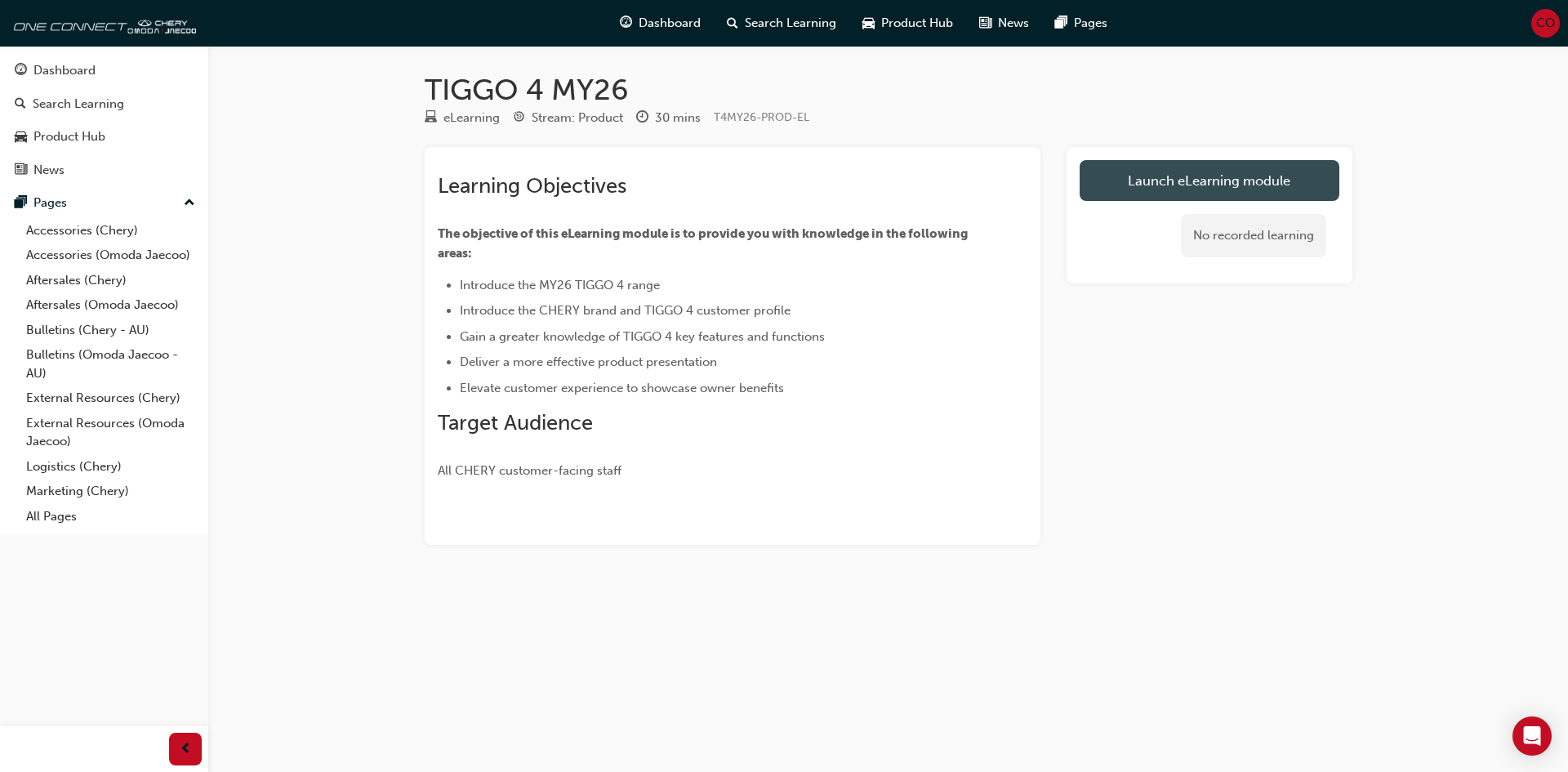 click on "Launch eLearning module" at bounding box center [1209, 181] 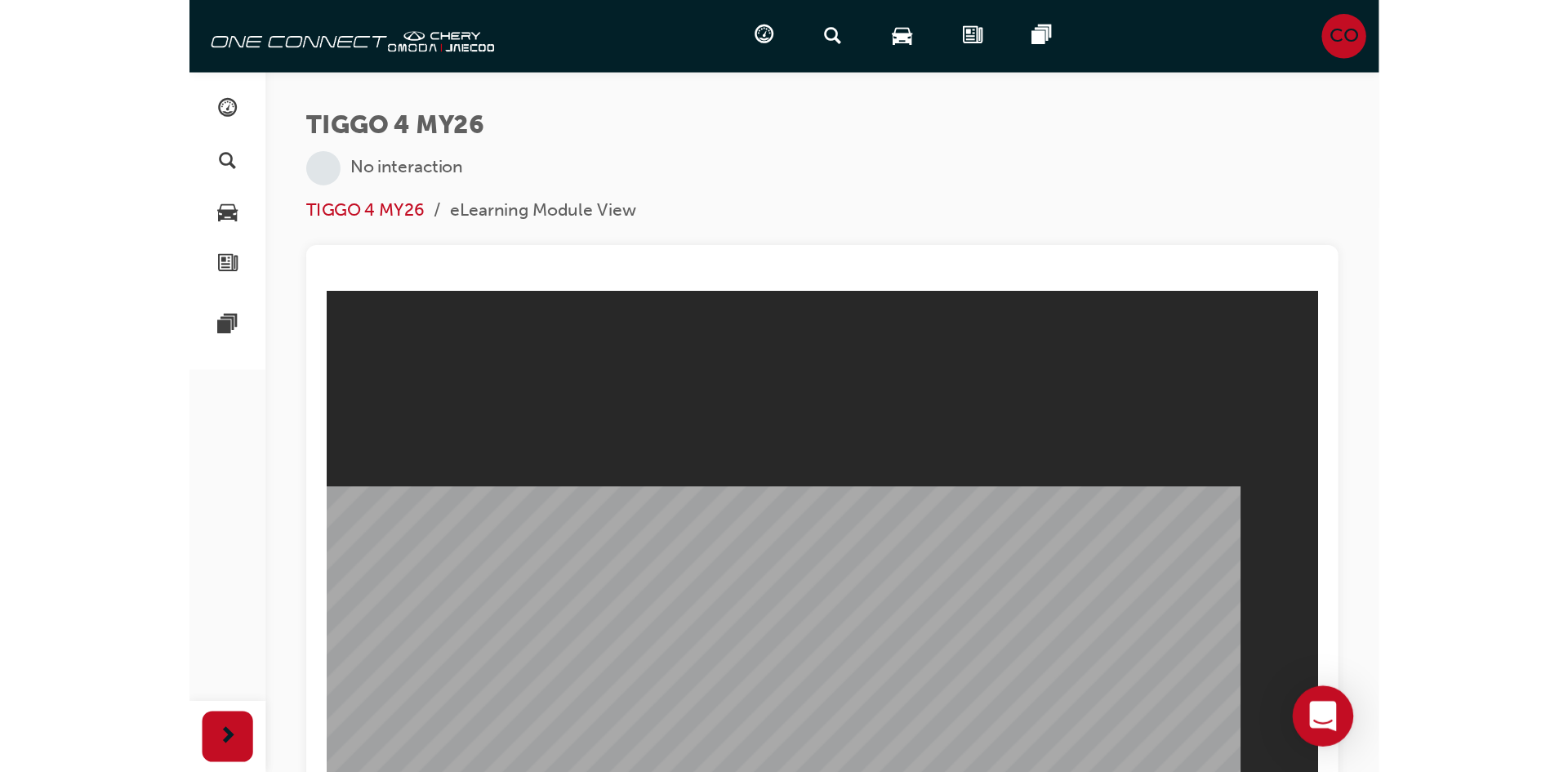 scroll, scrollTop: 0, scrollLeft: 0, axis: both 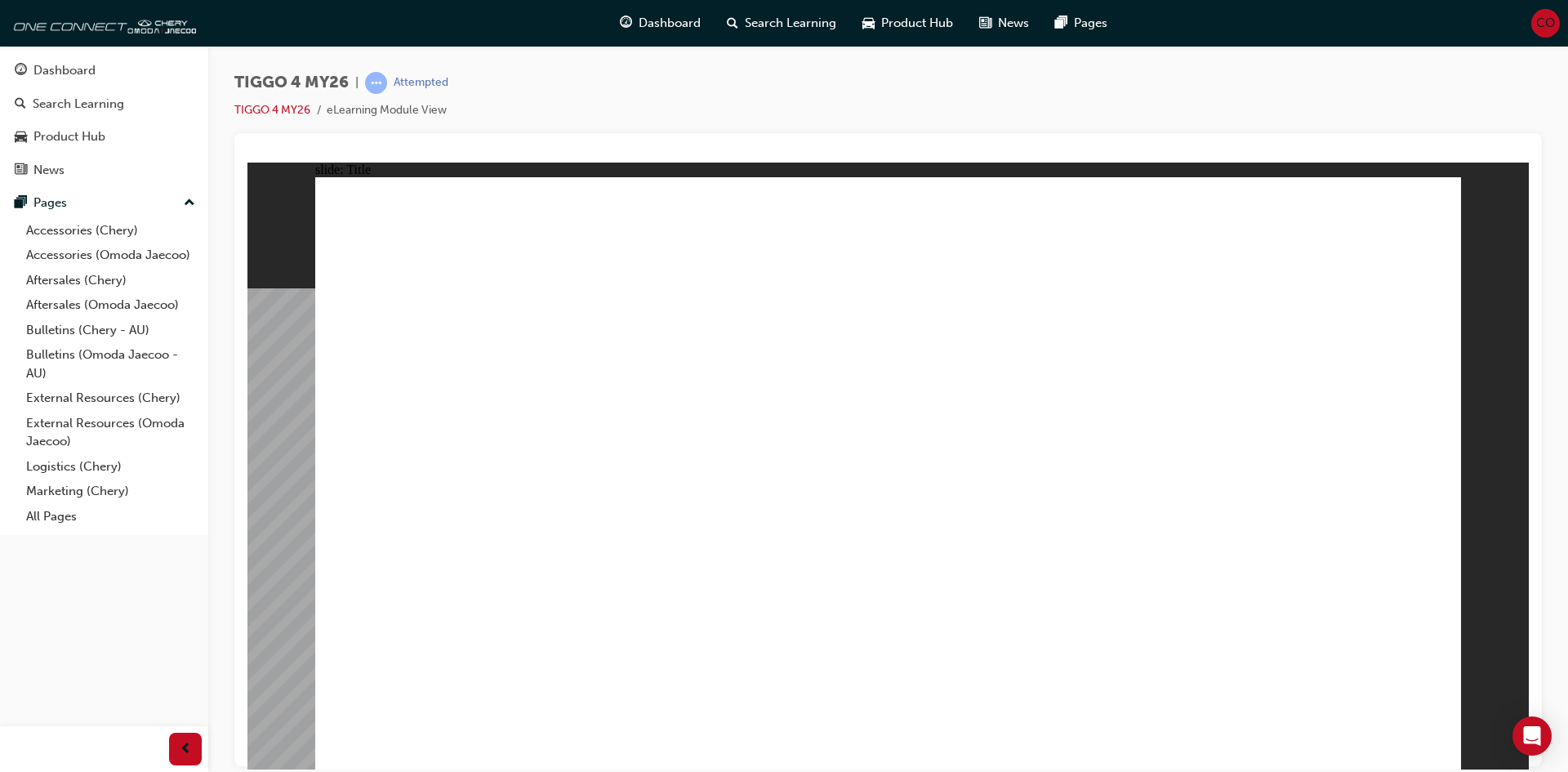 click 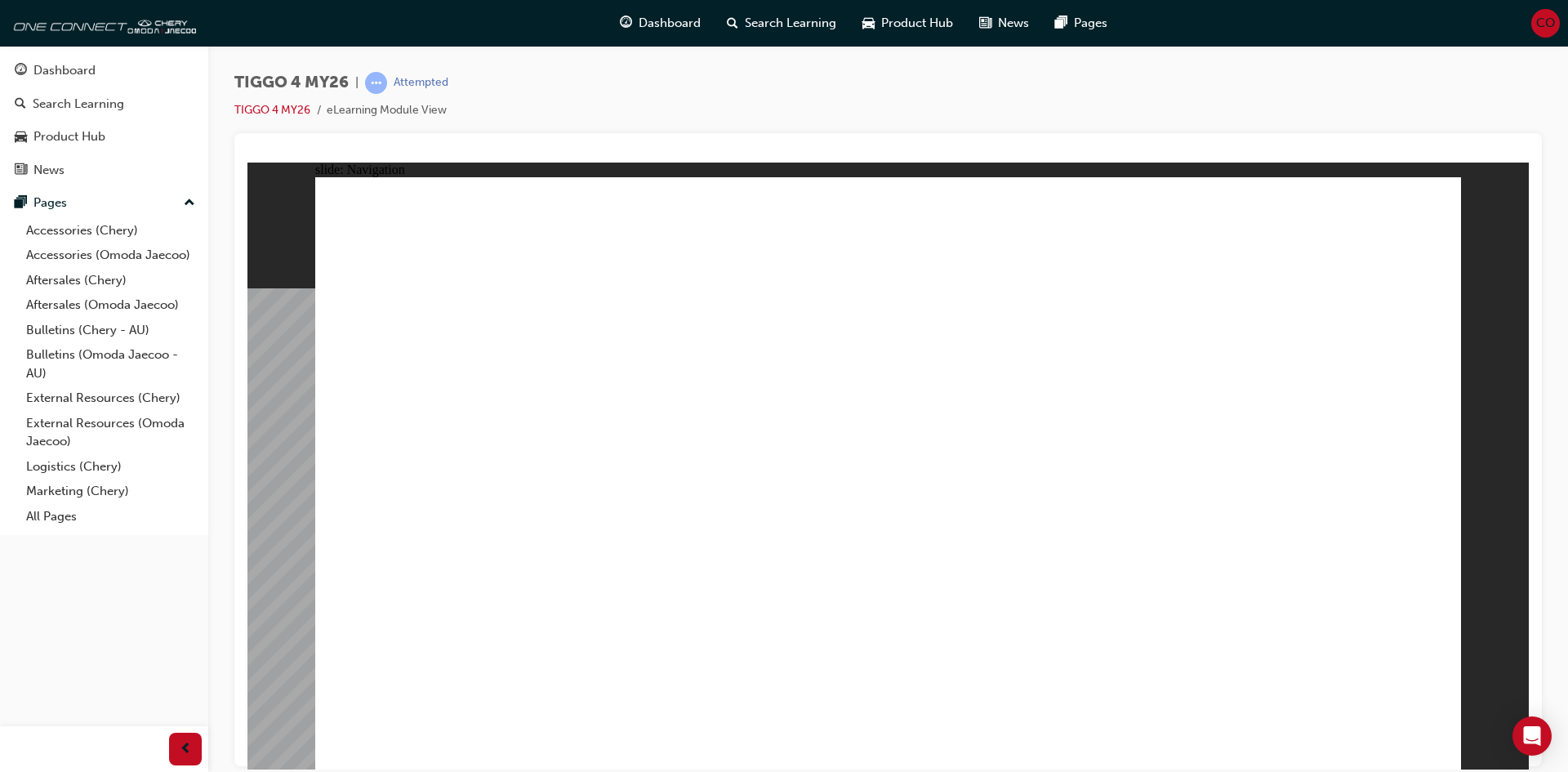 click 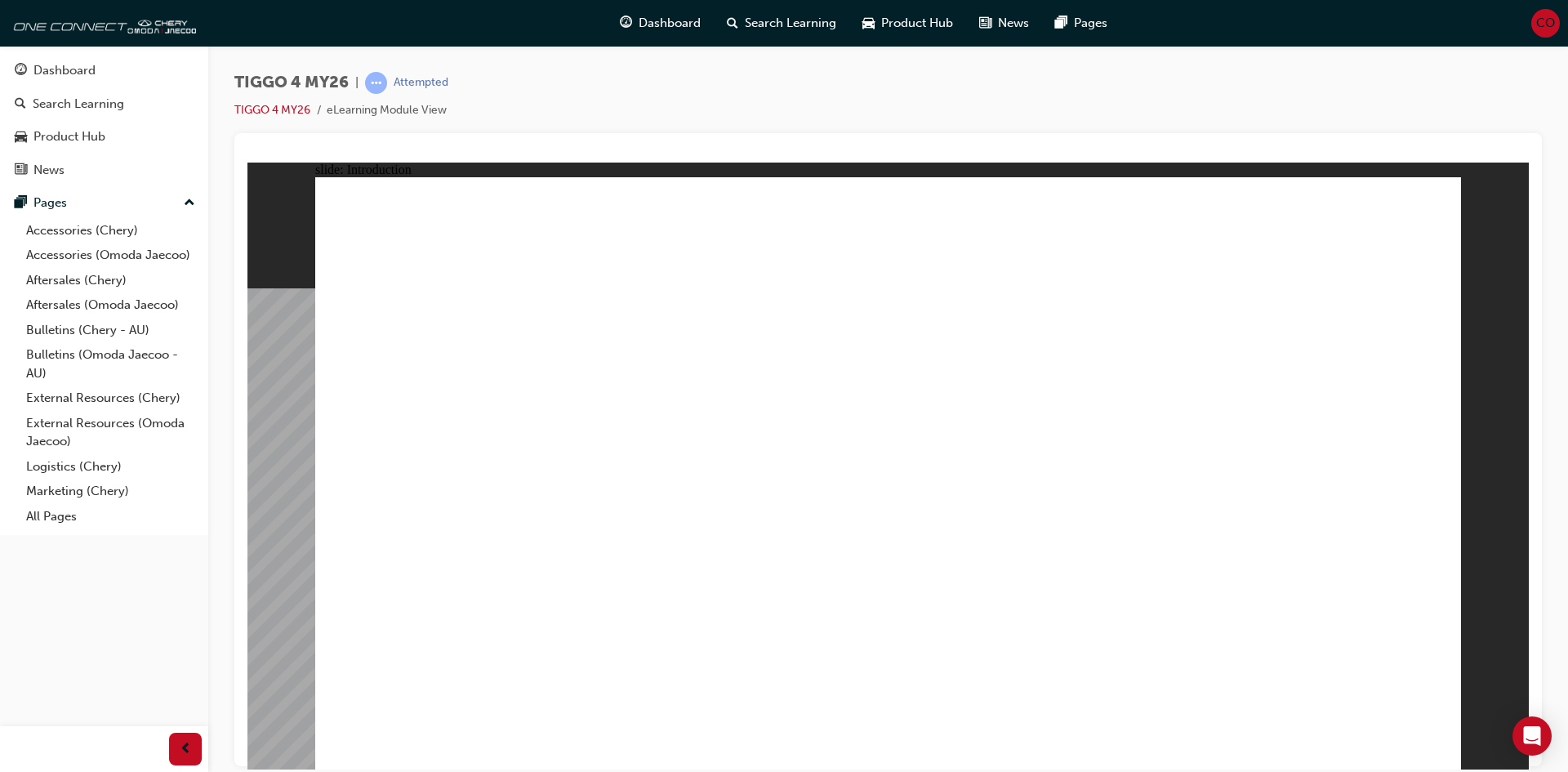 click 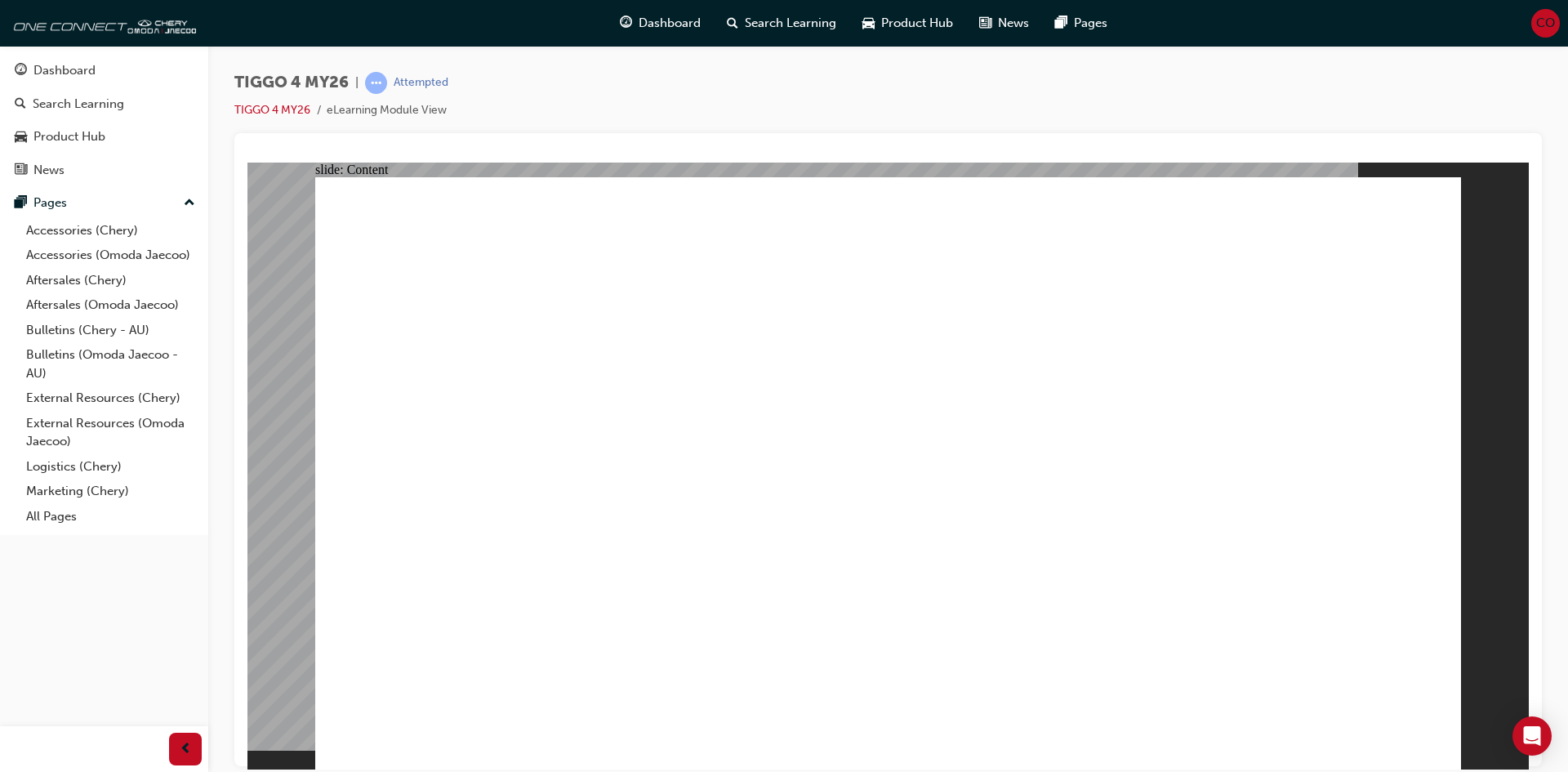click 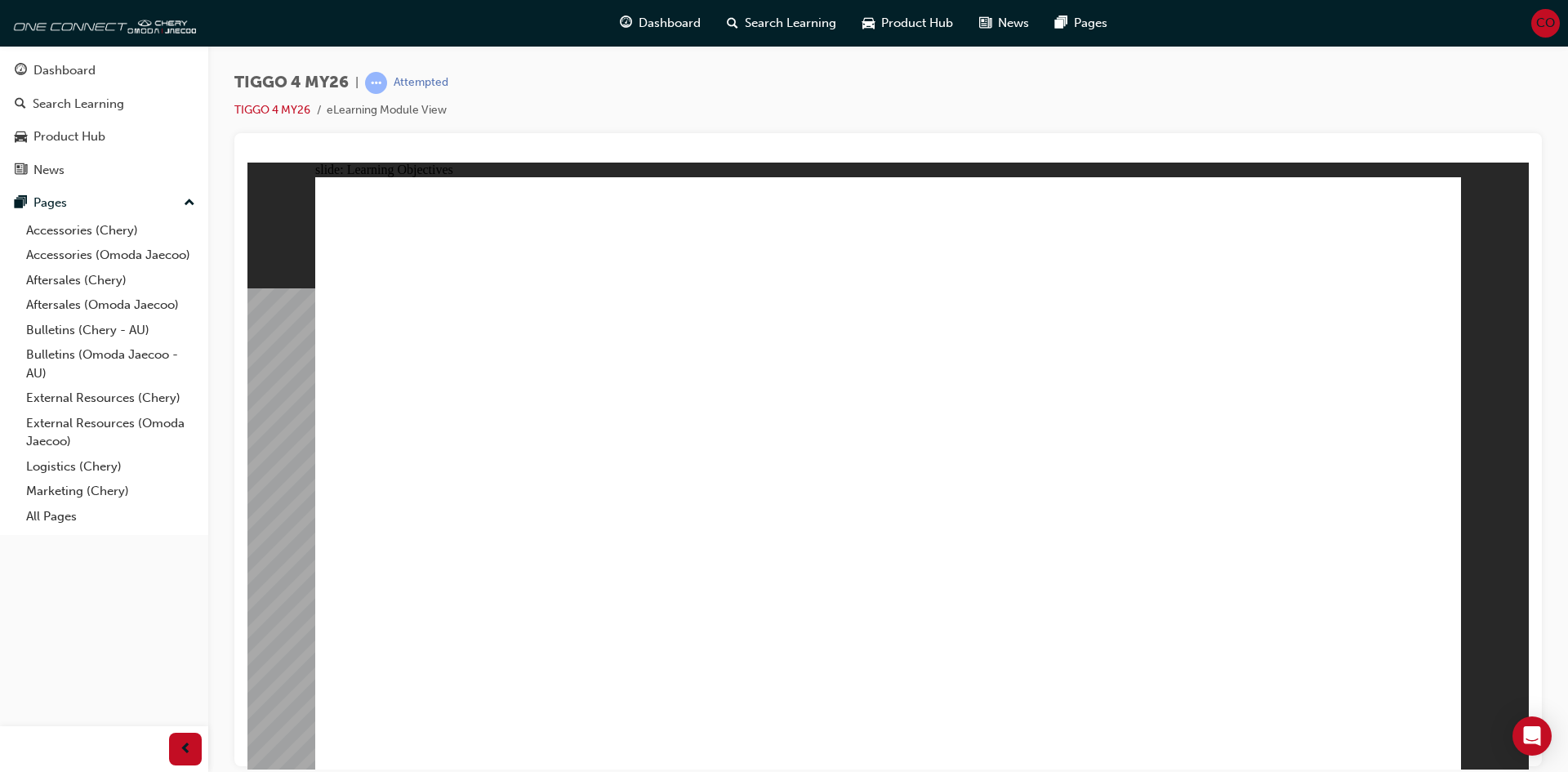 click 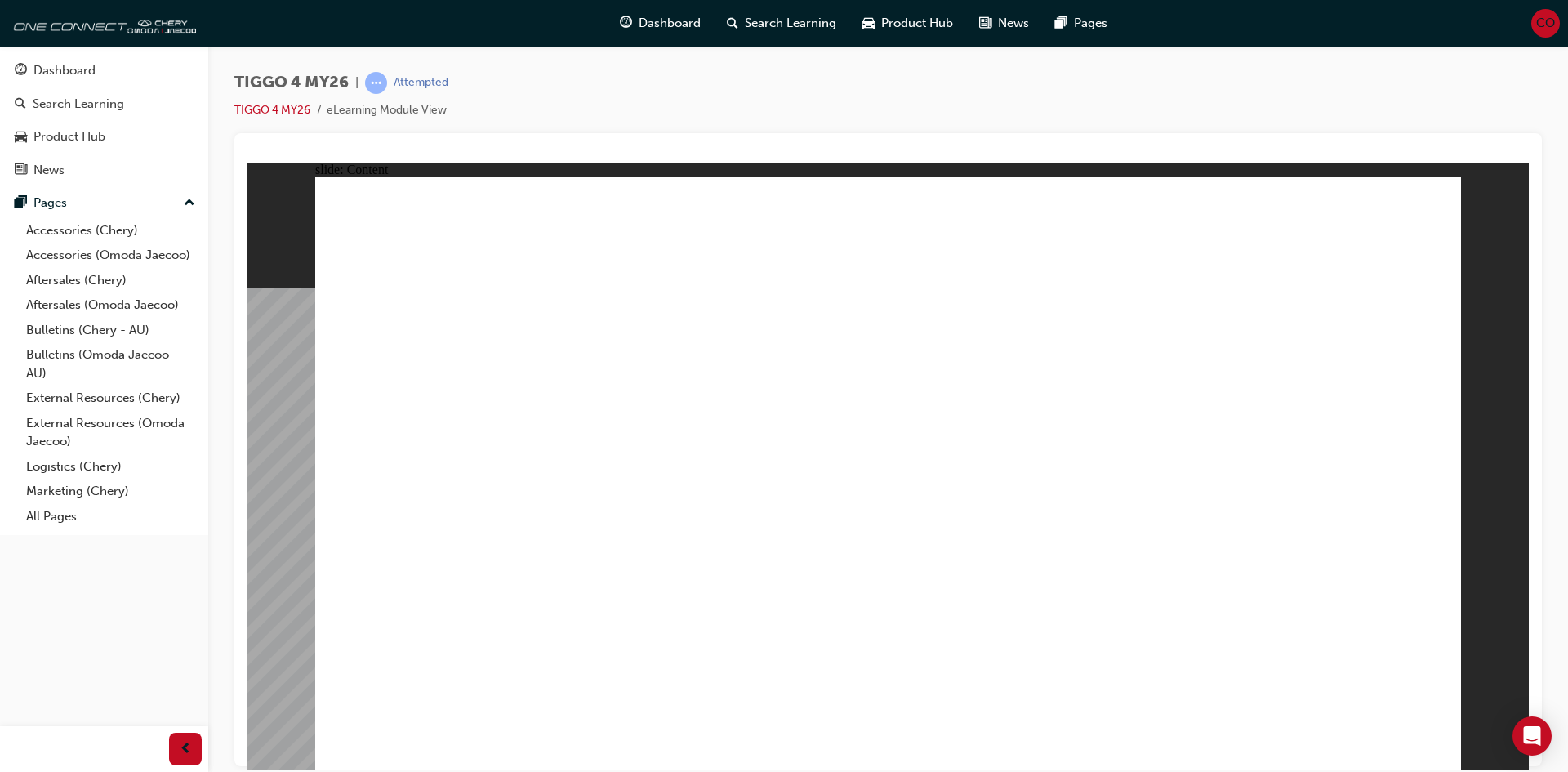 click 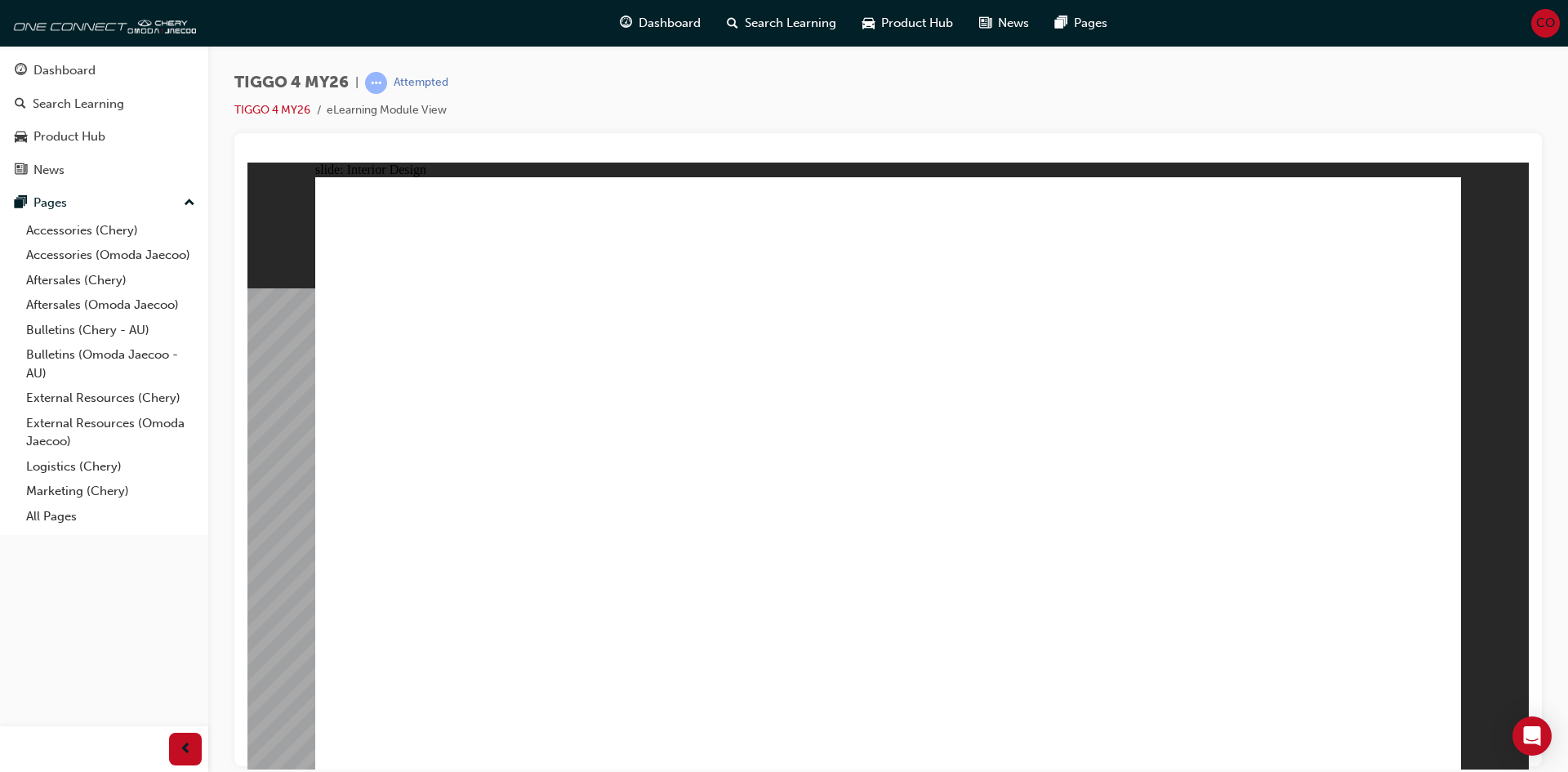 click 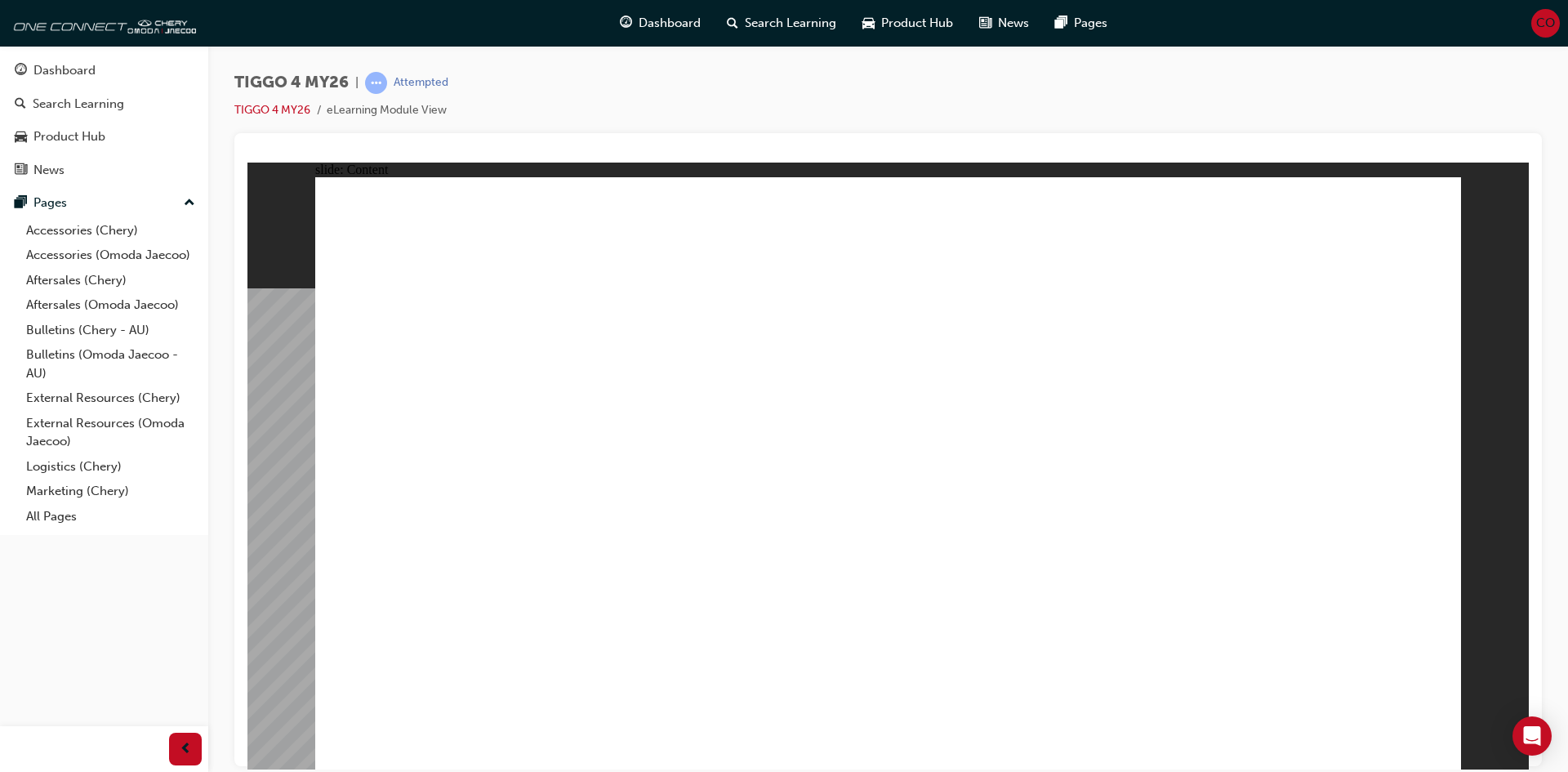 click 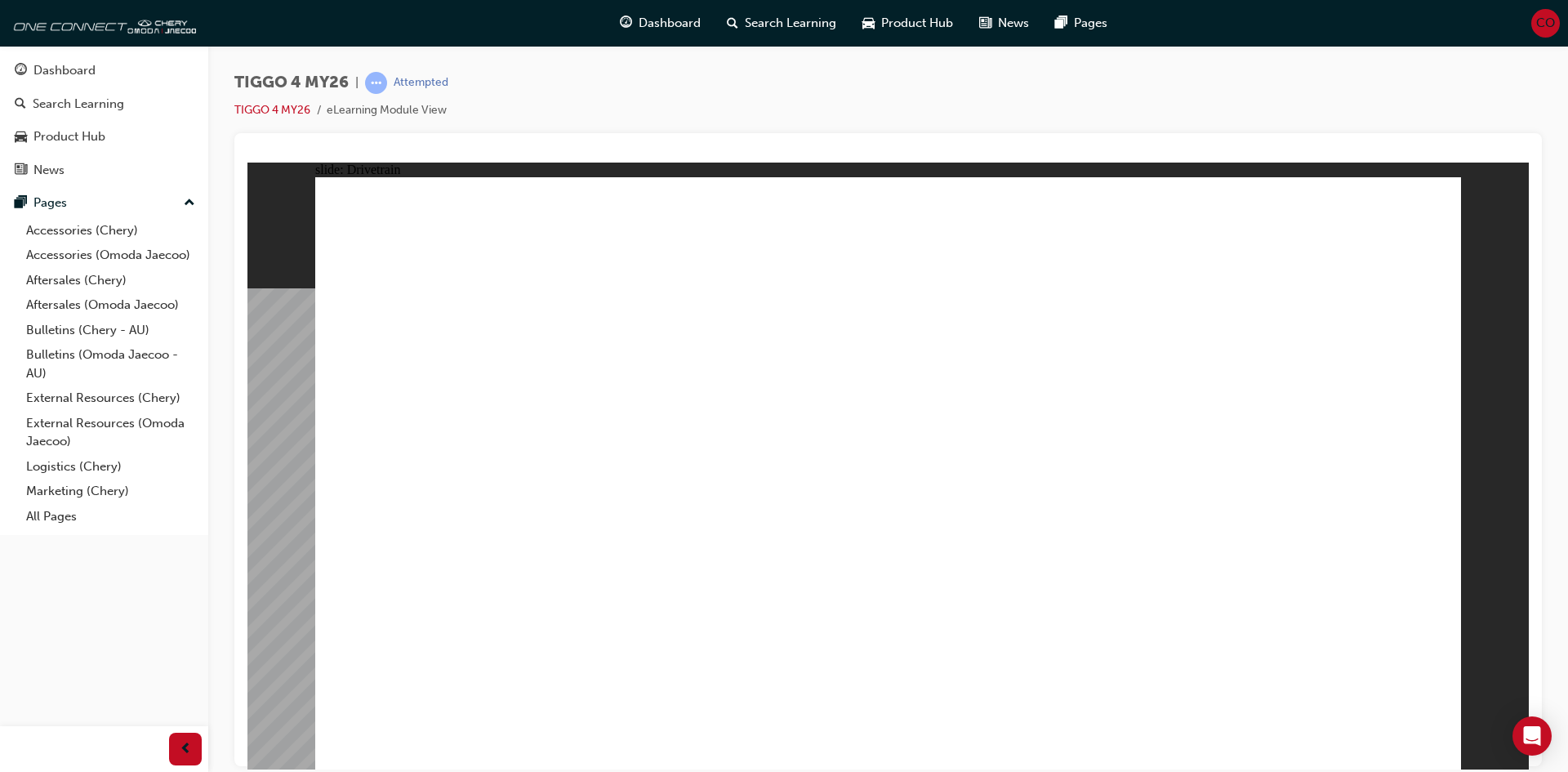 click 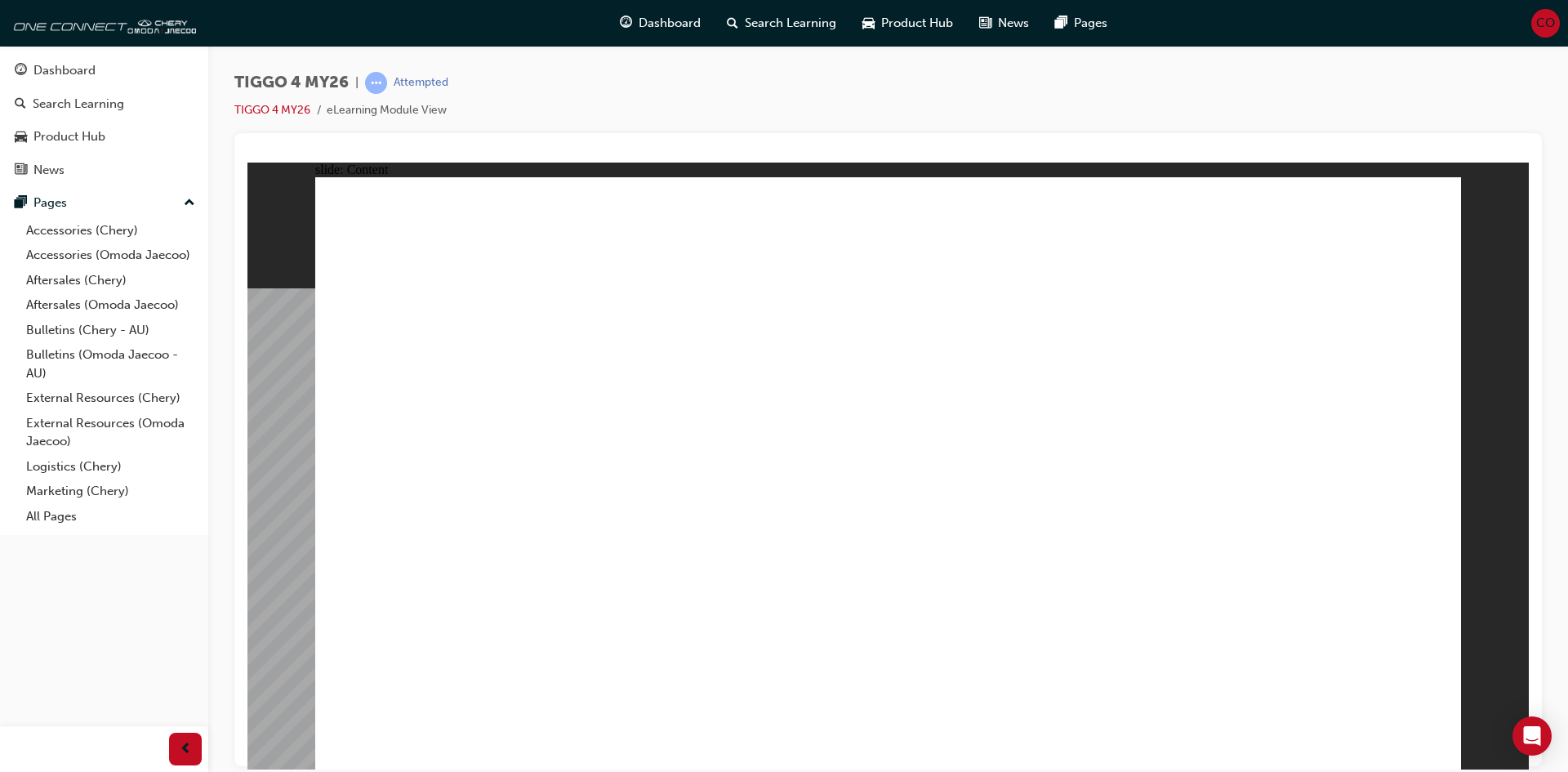 click 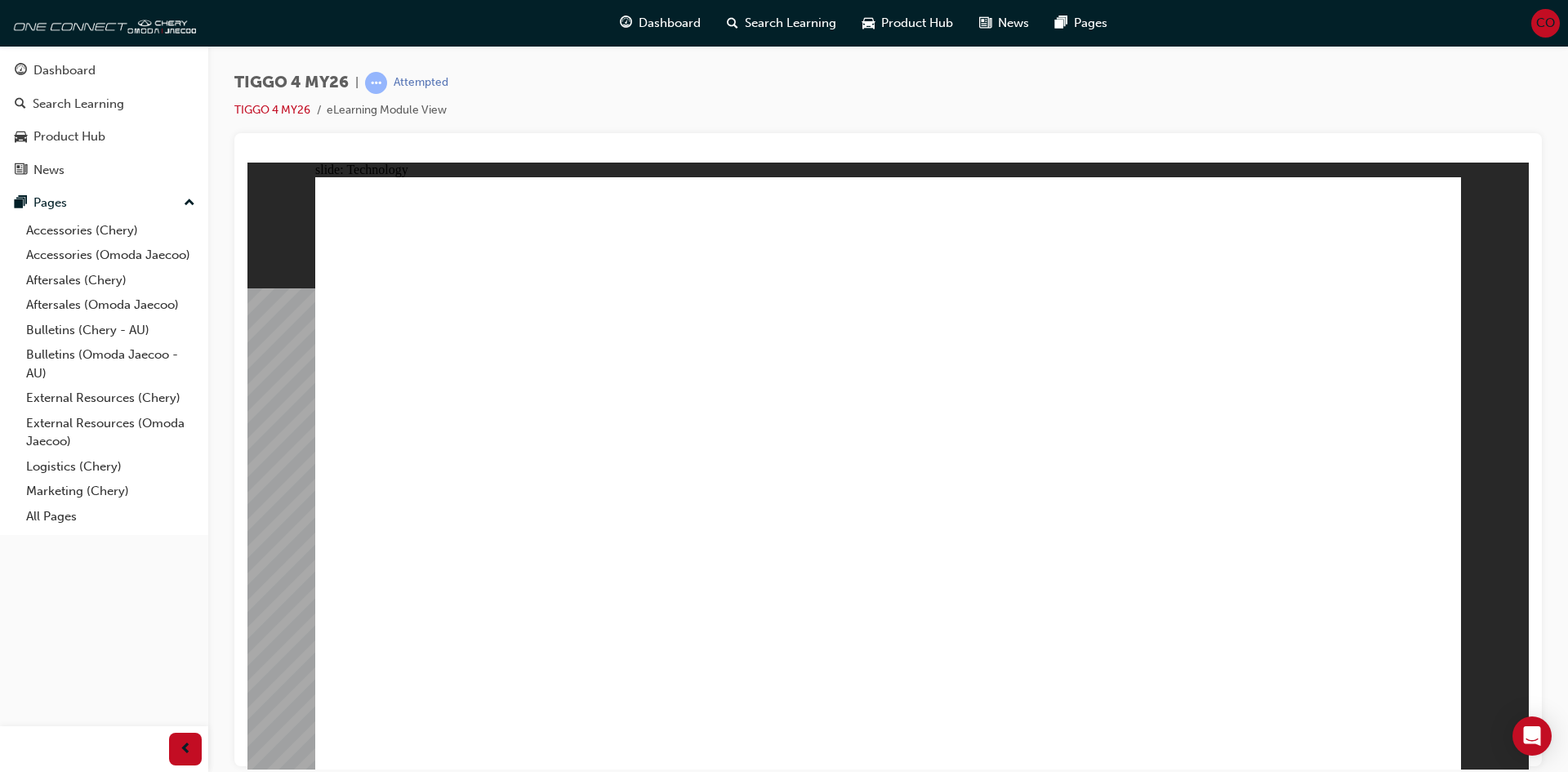 click 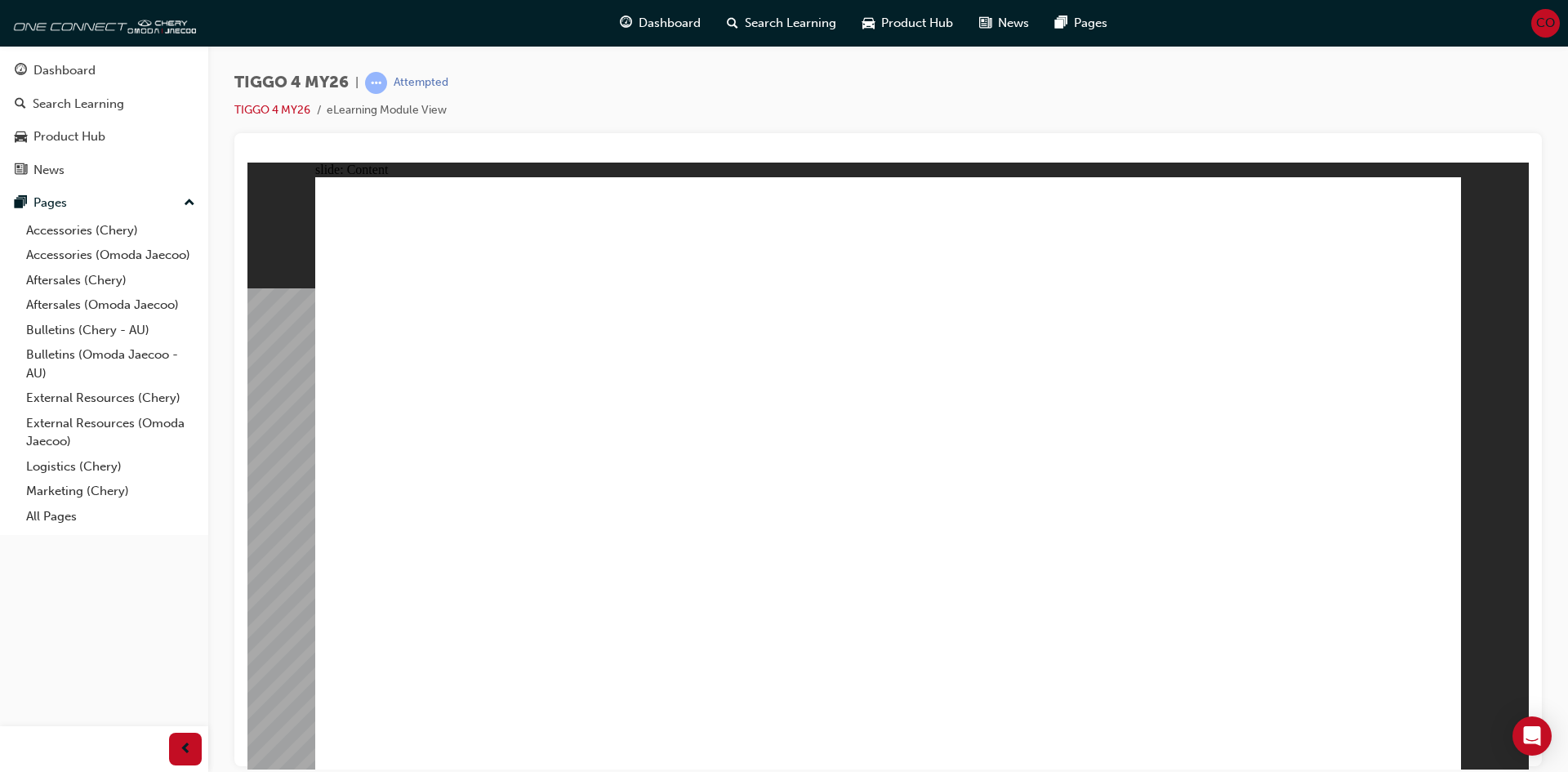 click 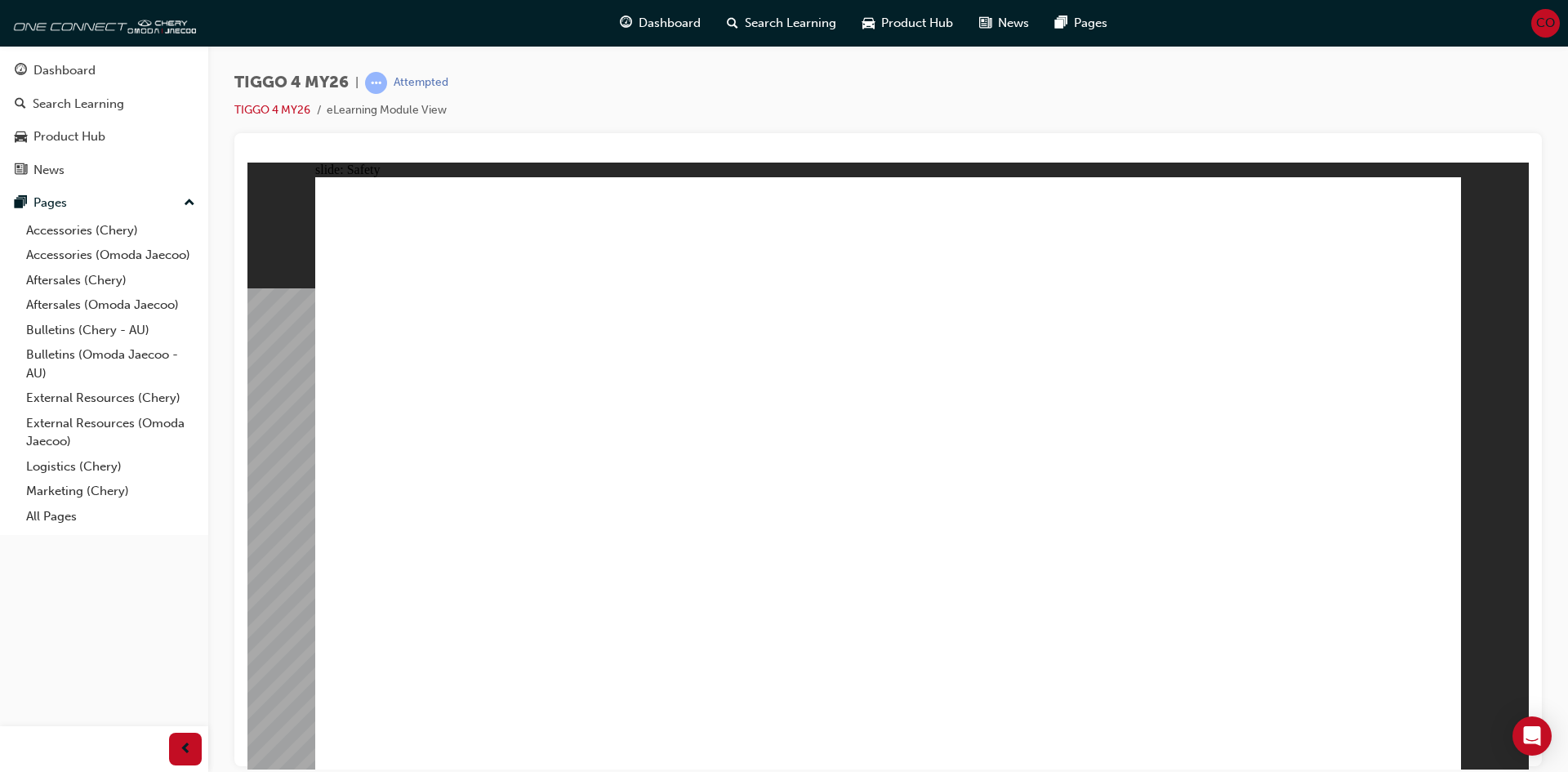 click 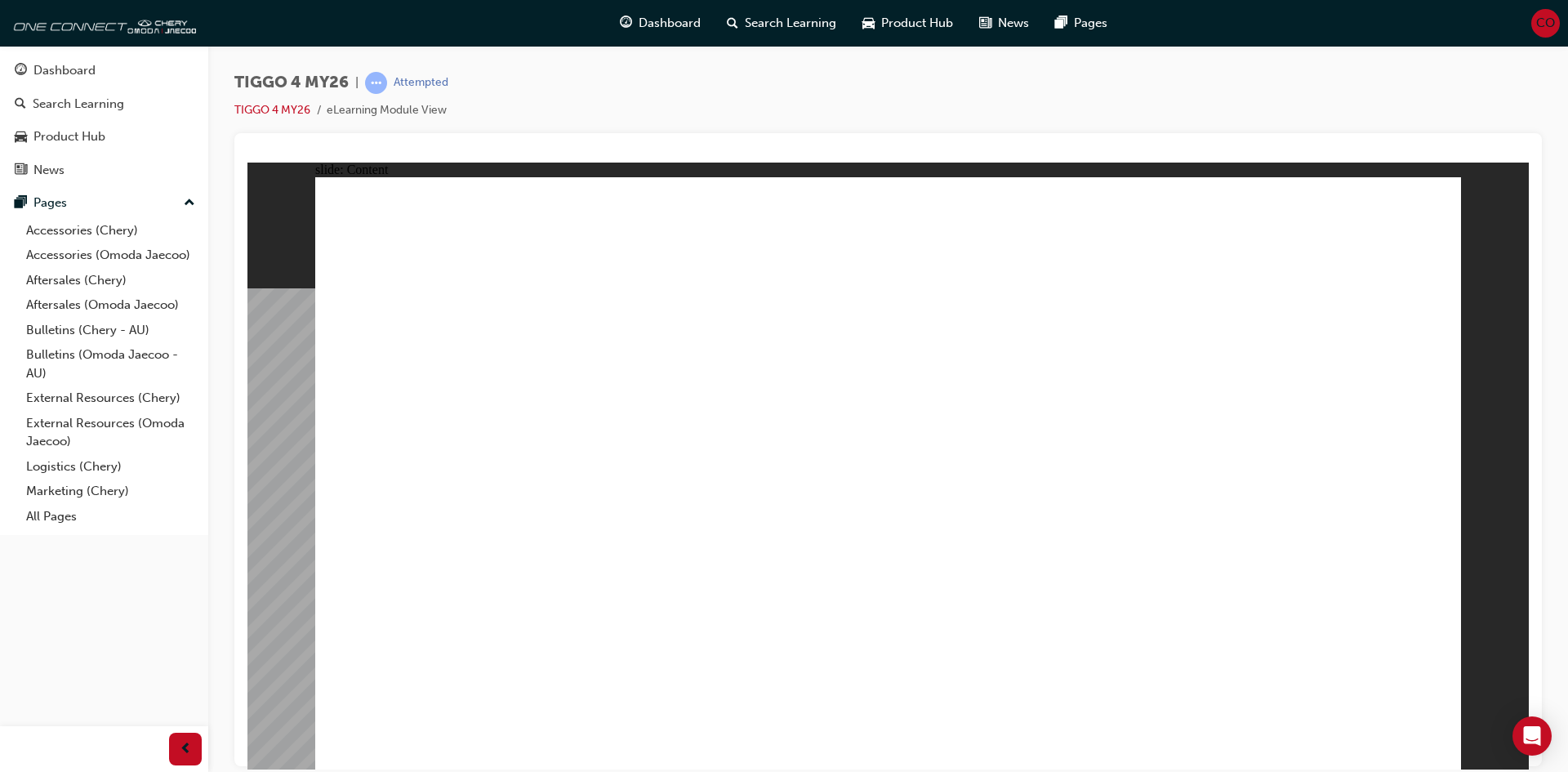 click 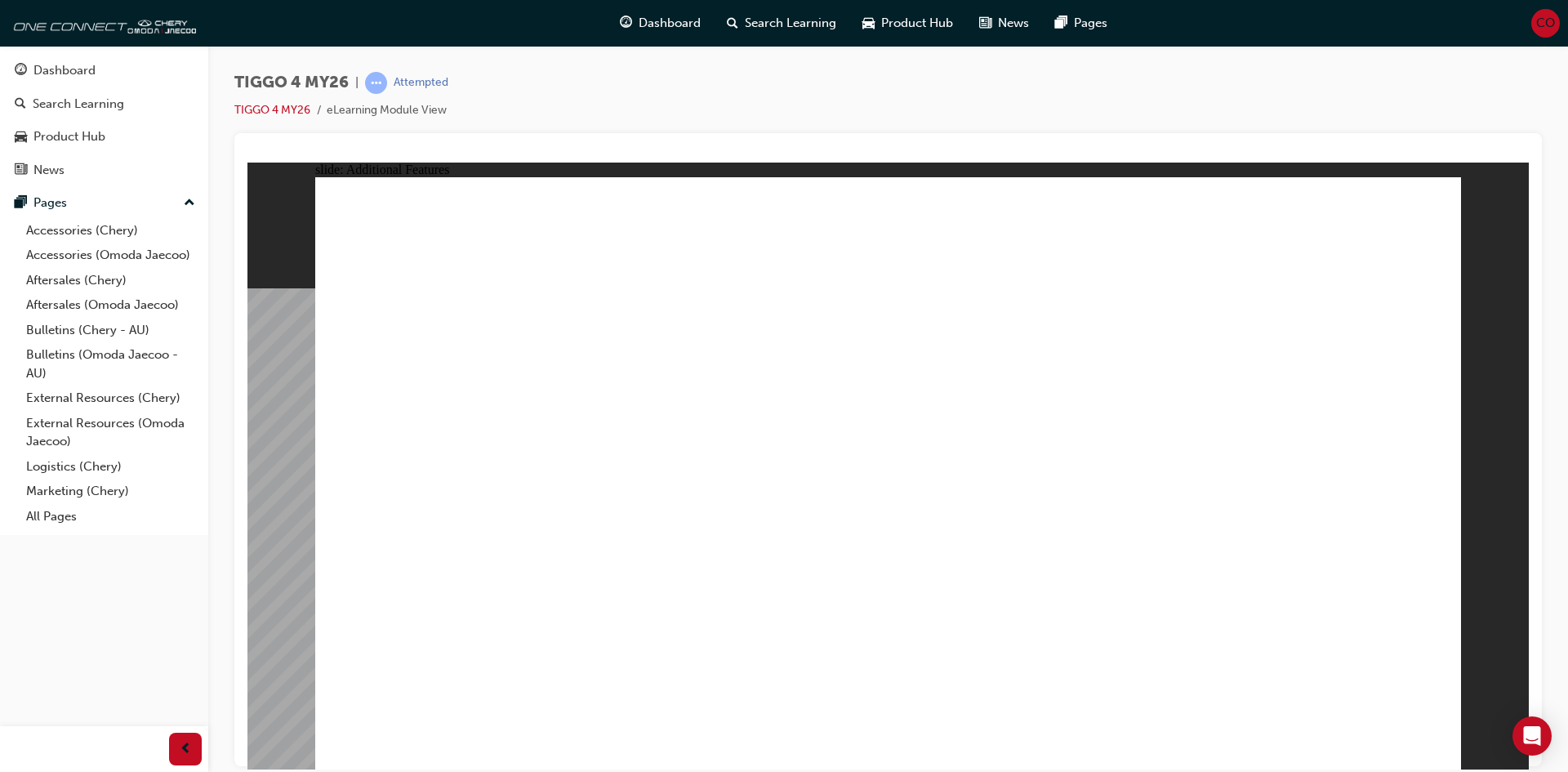 click 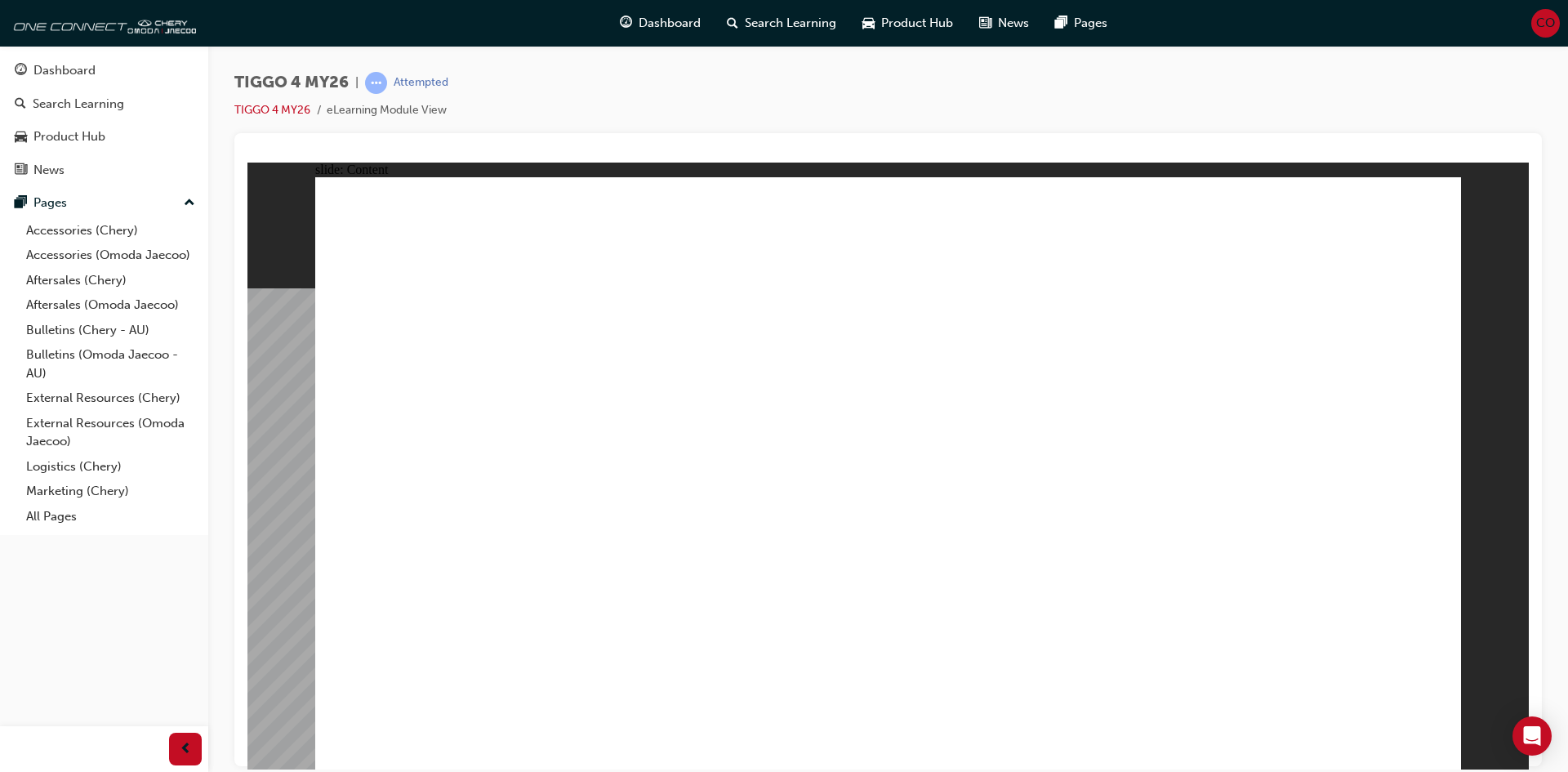 click 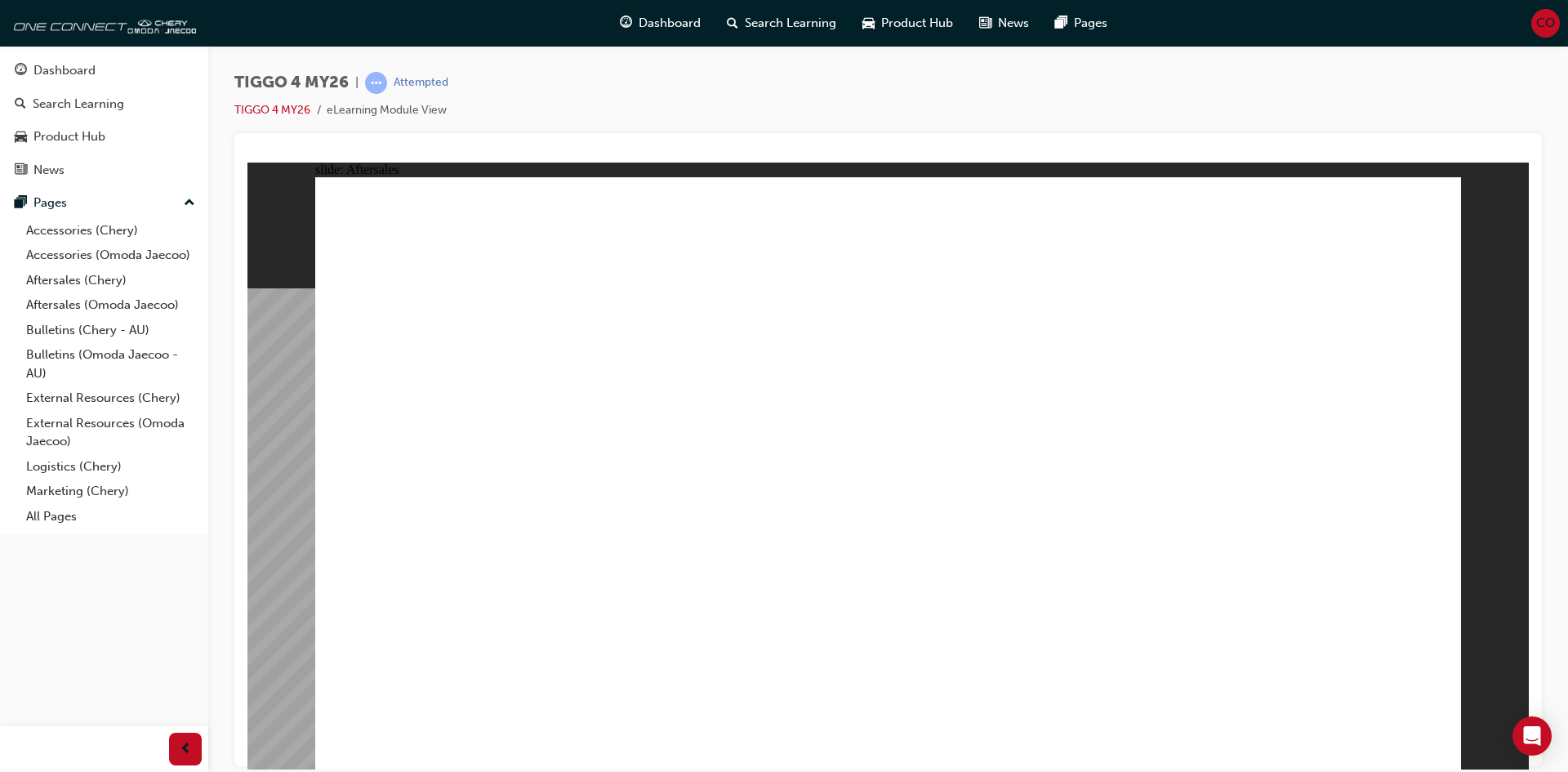 click 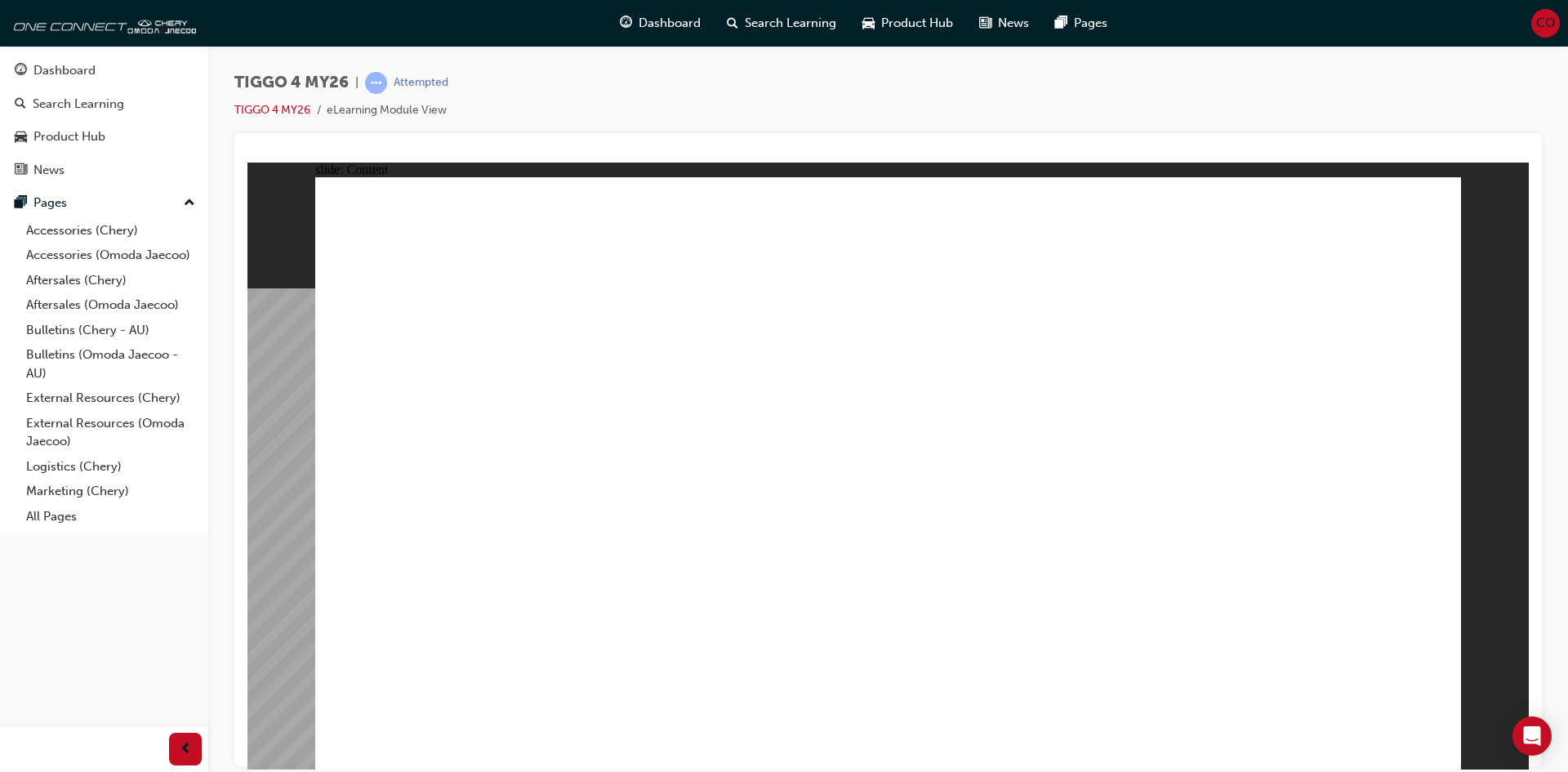 click 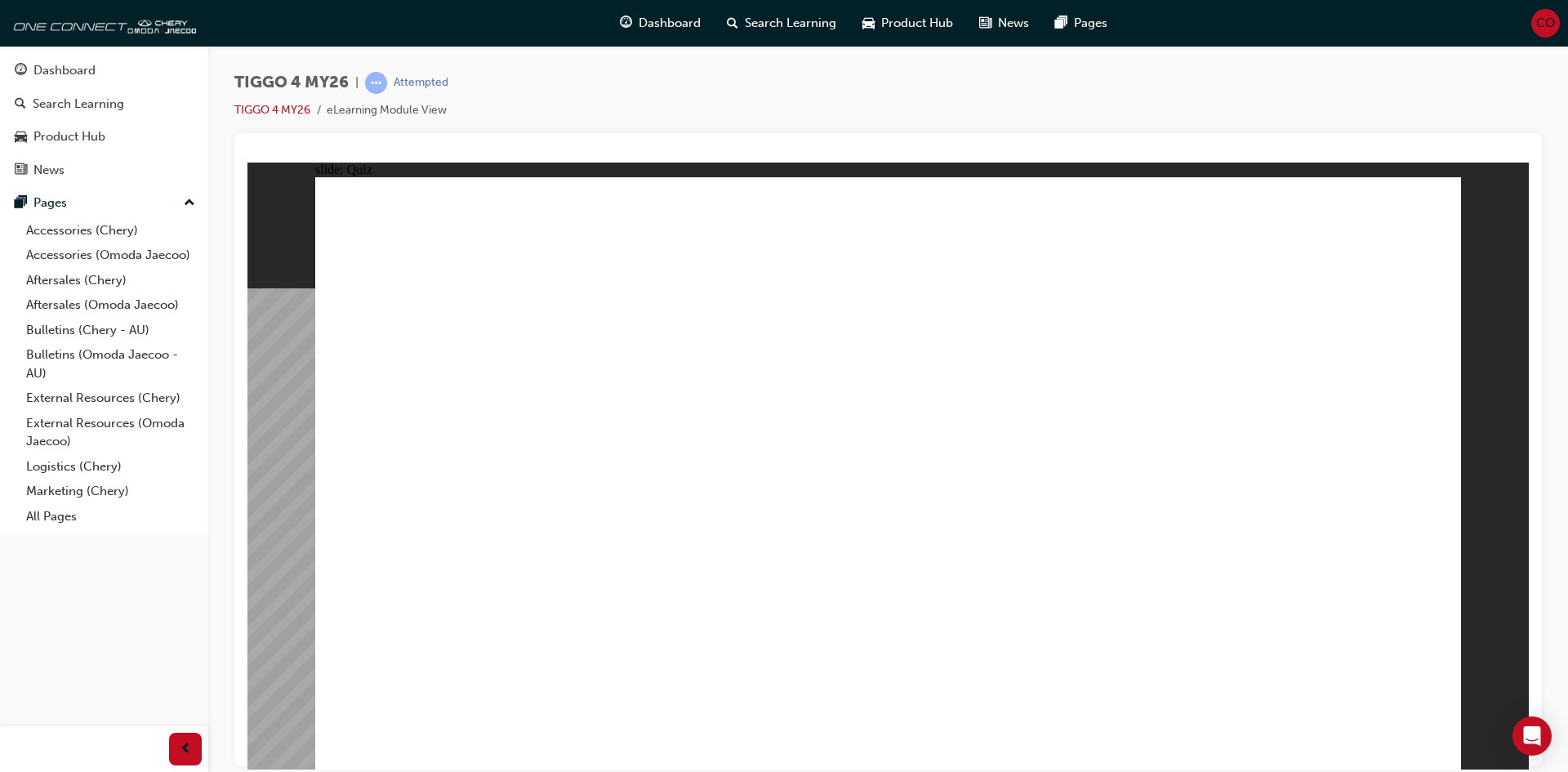 click 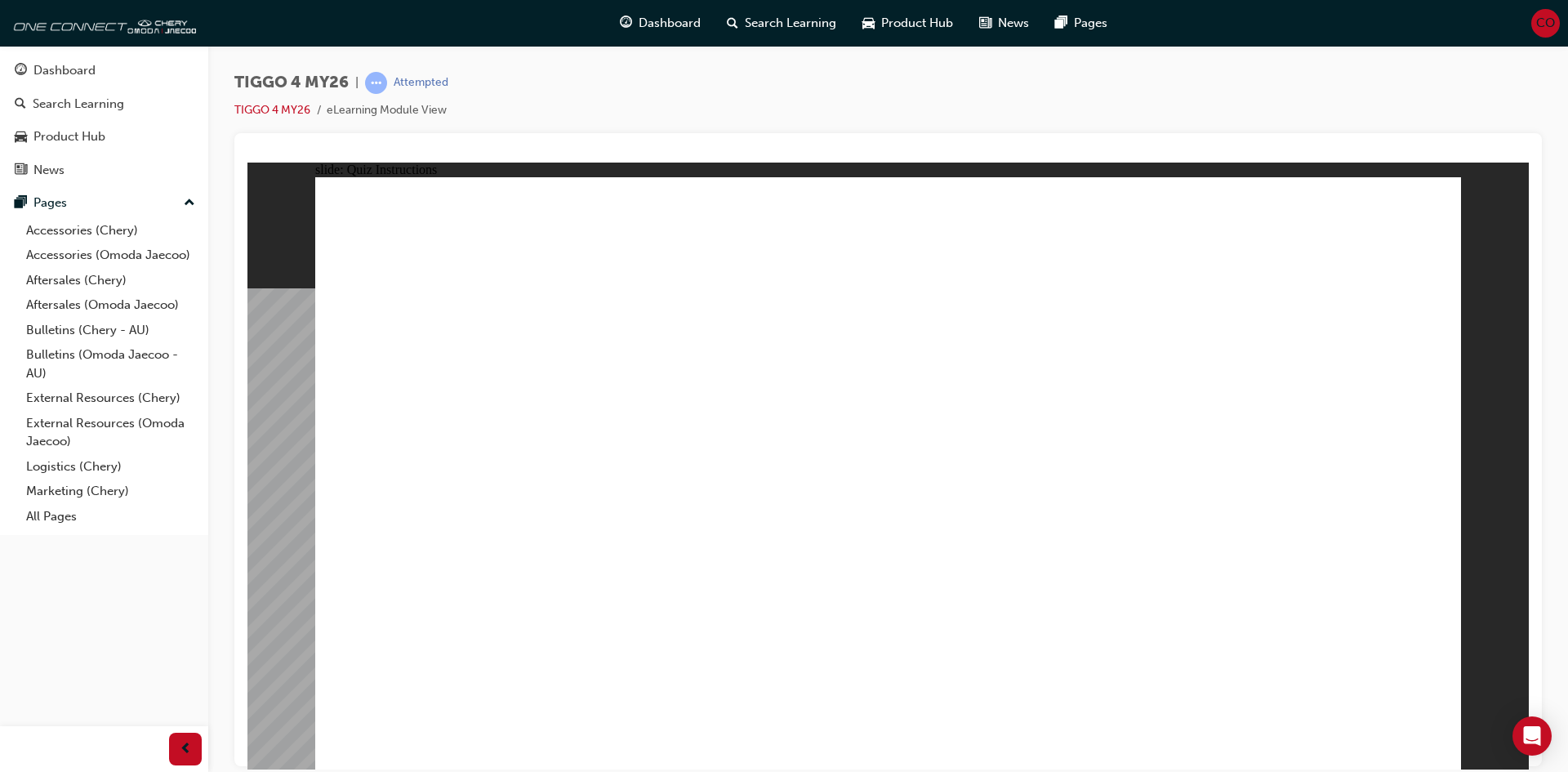 click 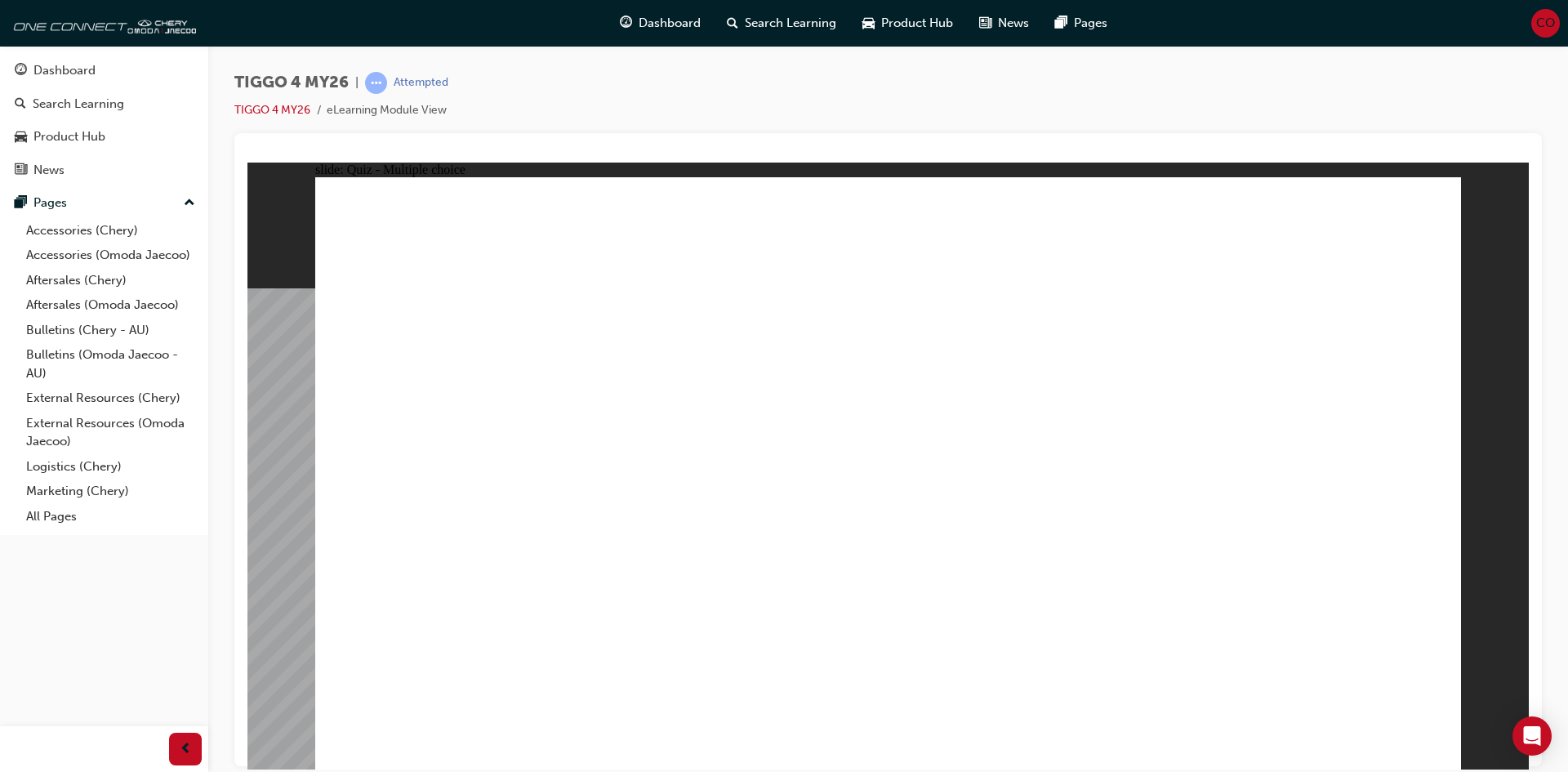 click 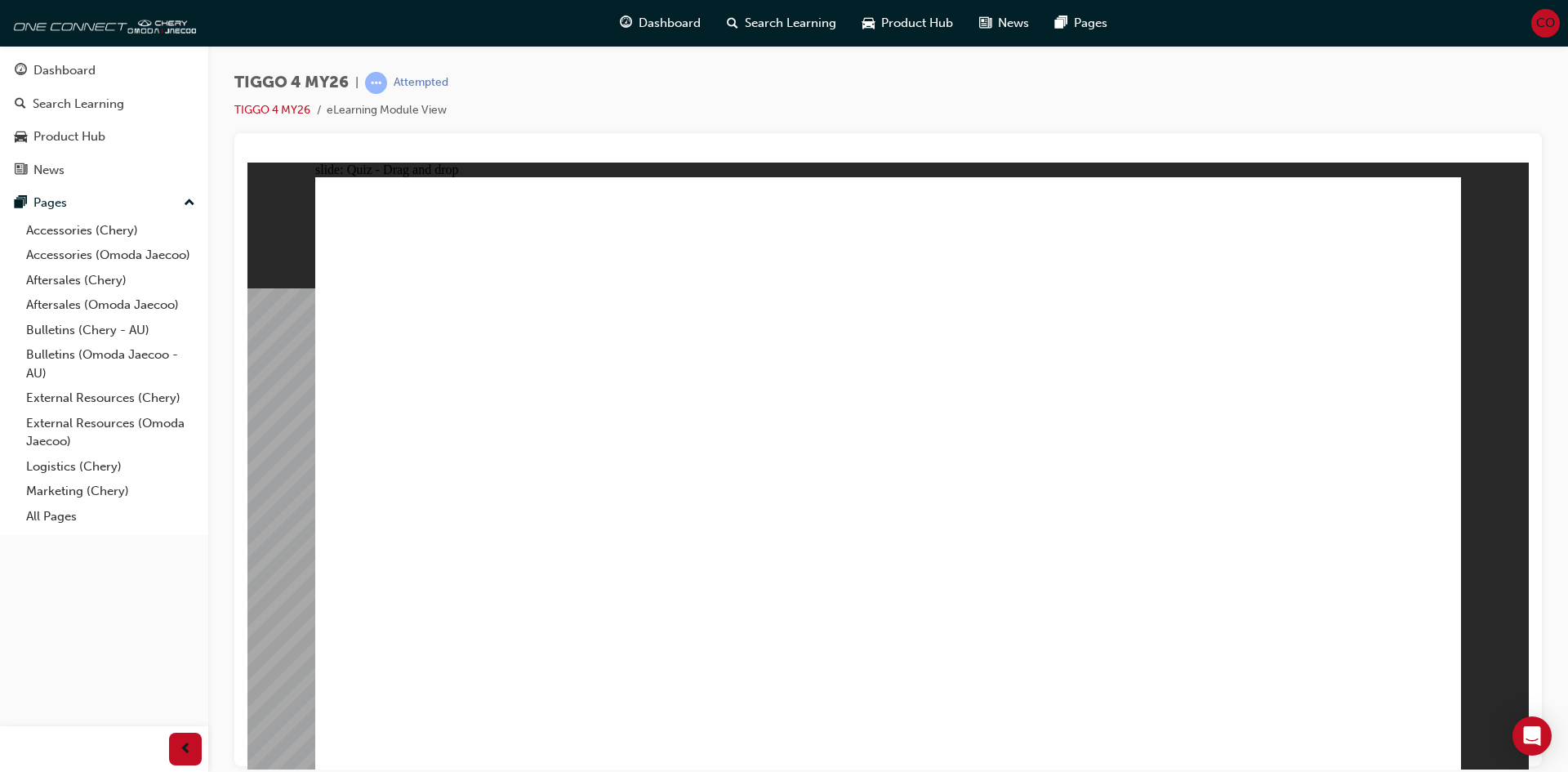 drag, startPoint x: 840, startPoint y: 389, endPoint x: 1086, endPoint y: 627, distance: 342.28643 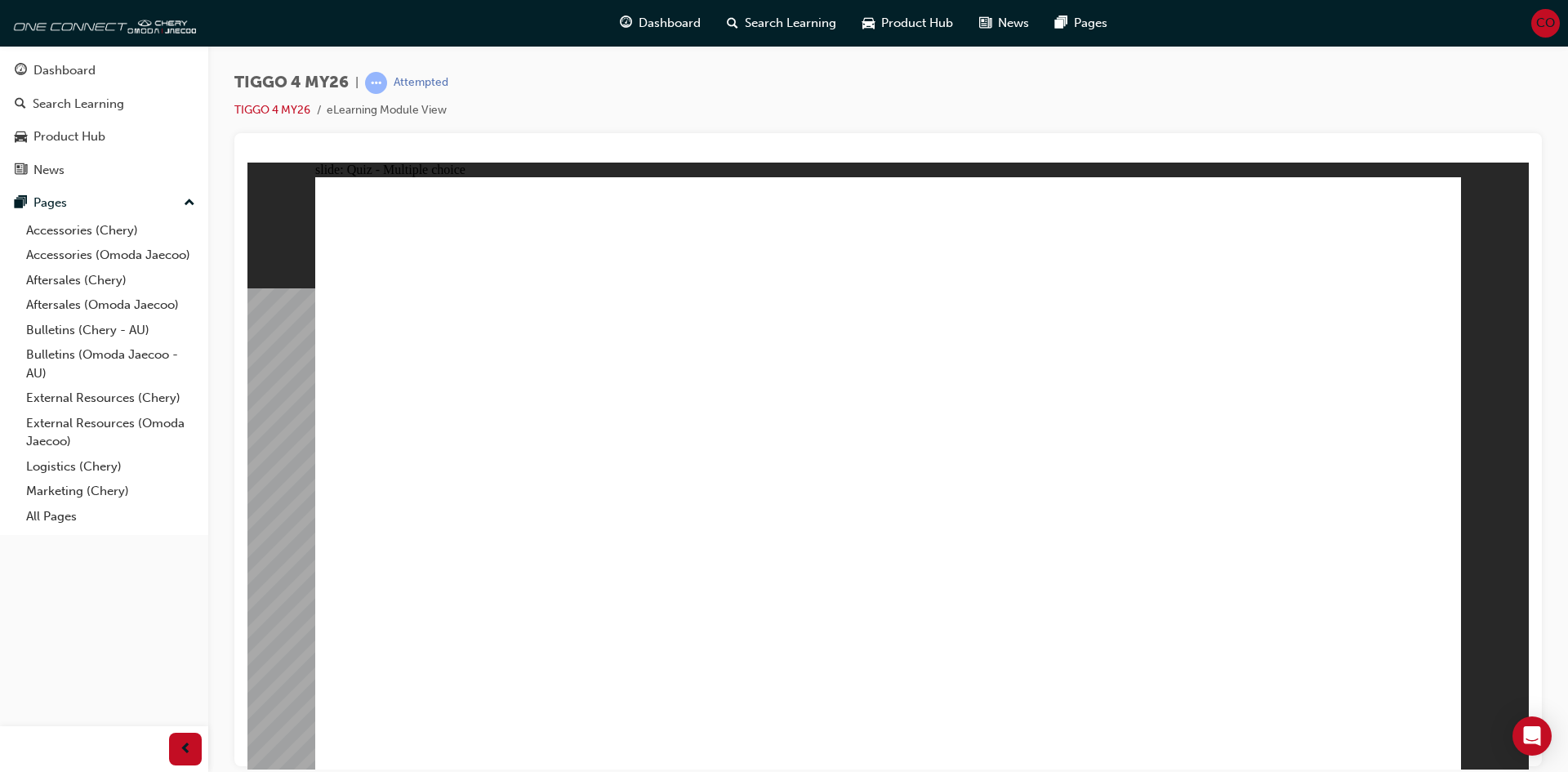 click 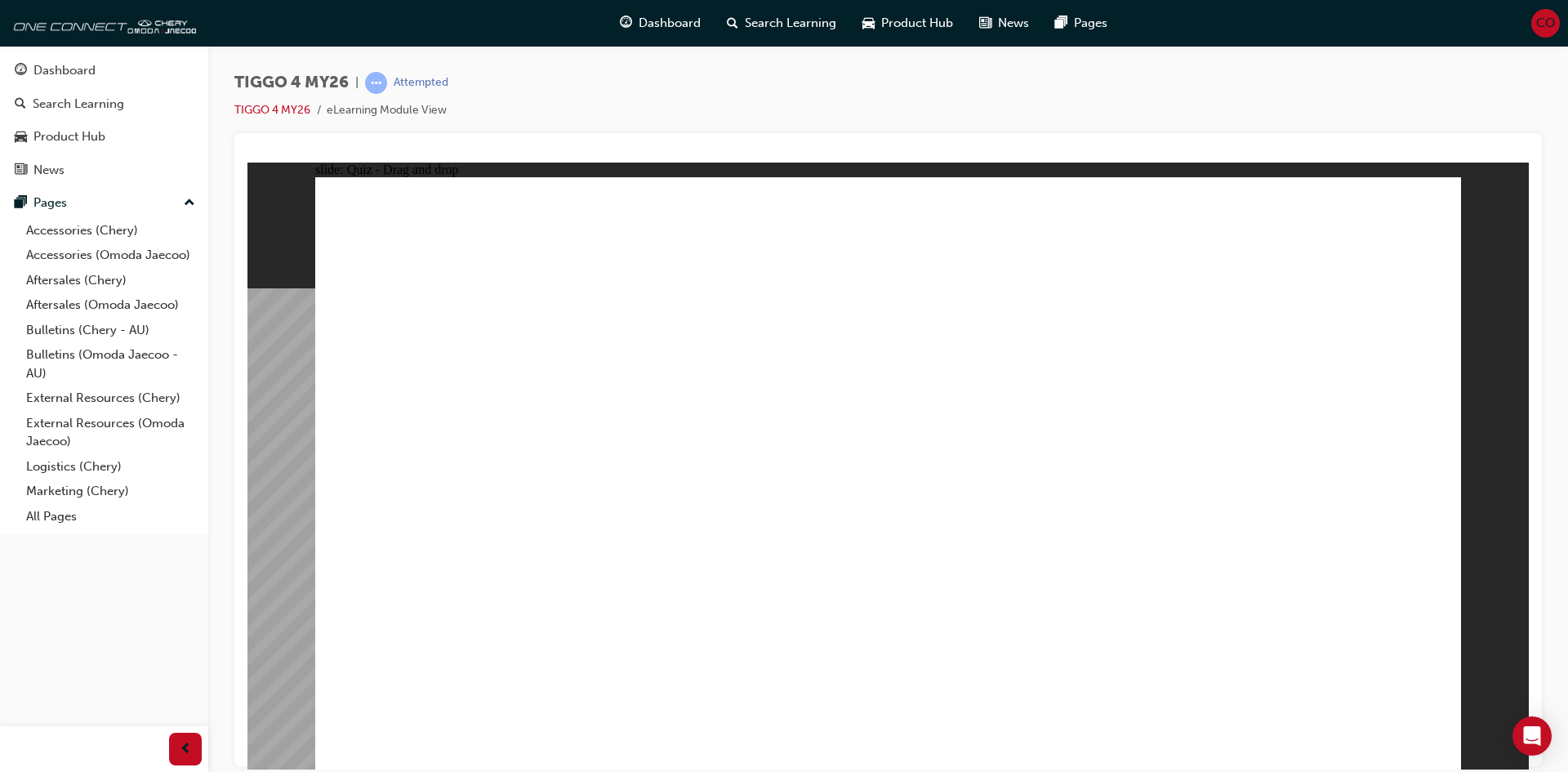 drag, startPoint x: 476, startPoint y: 416, endPoint x: 1283, endPoint y: 389, distance: 807.45155 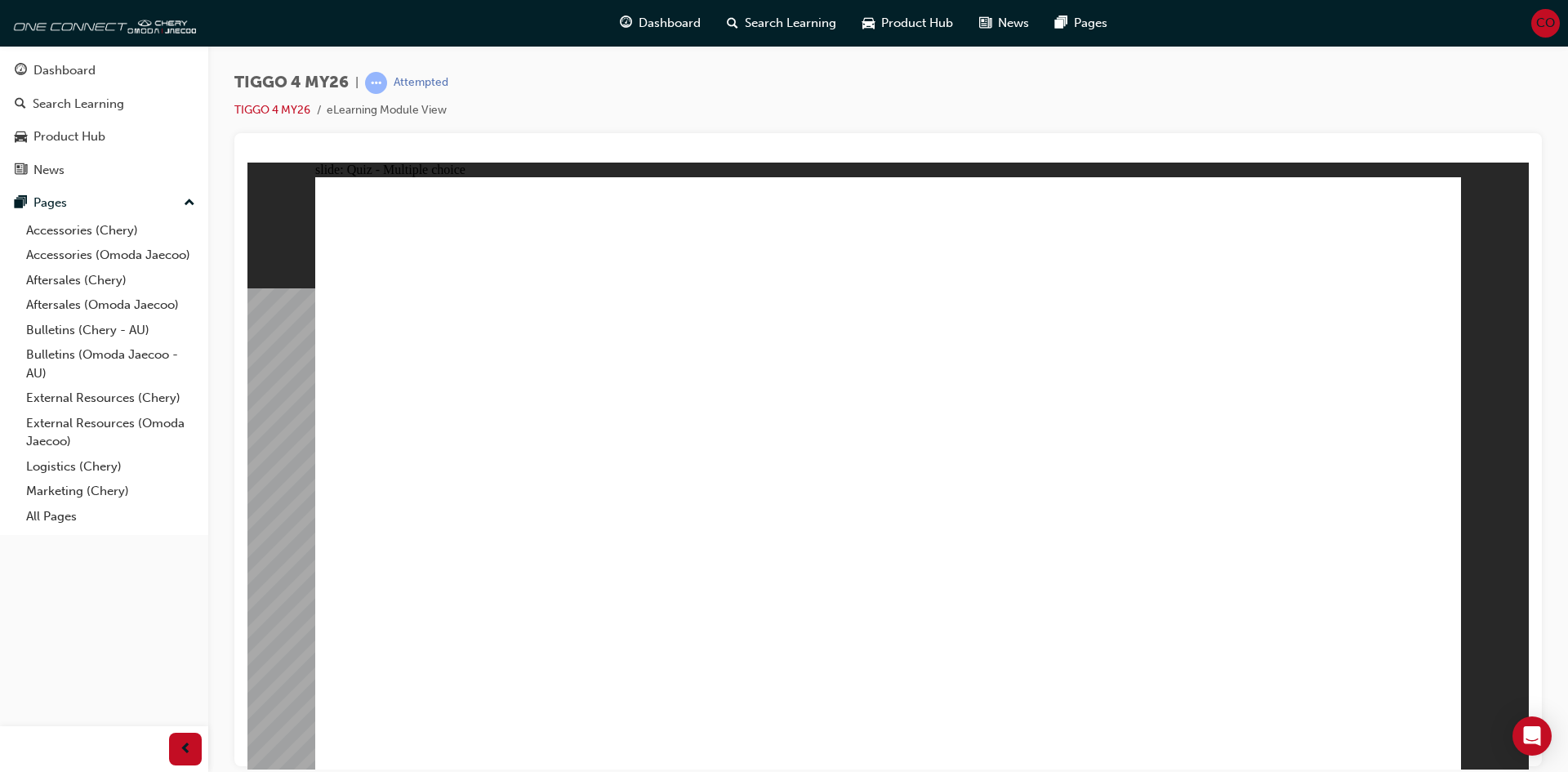 click 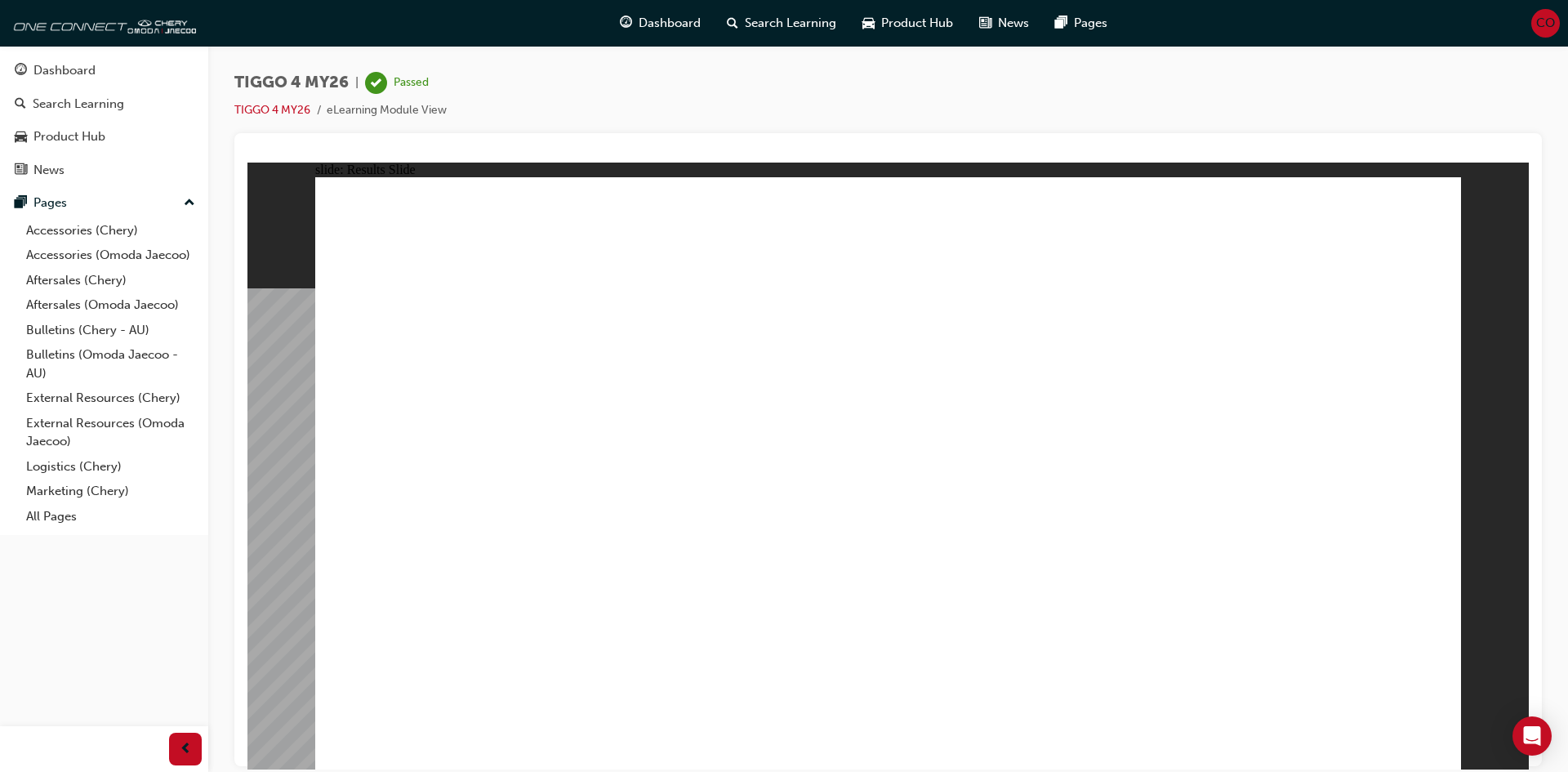 click 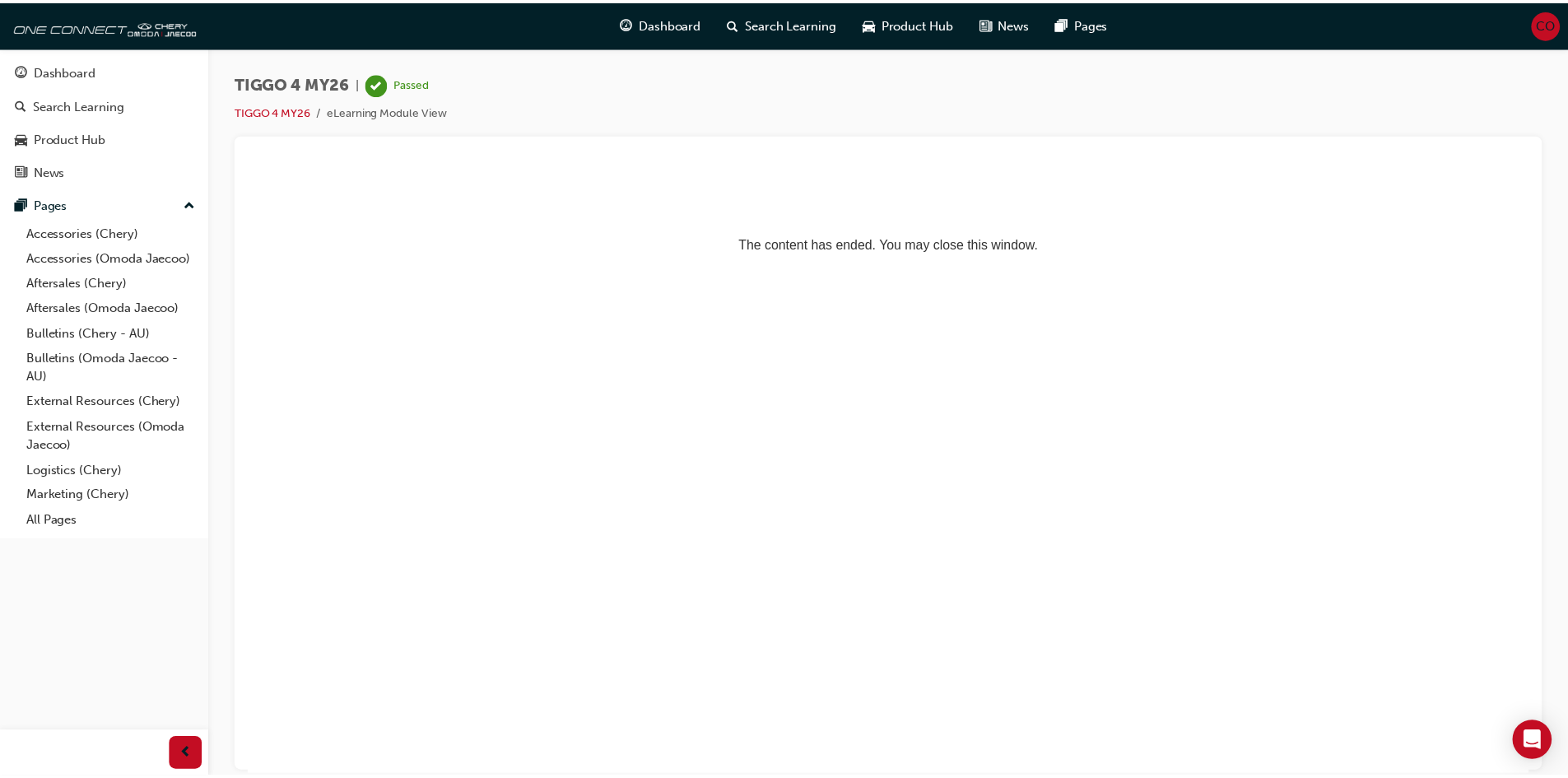 scroll, scrollTop: 0, scrollLeft: 0, axis: both 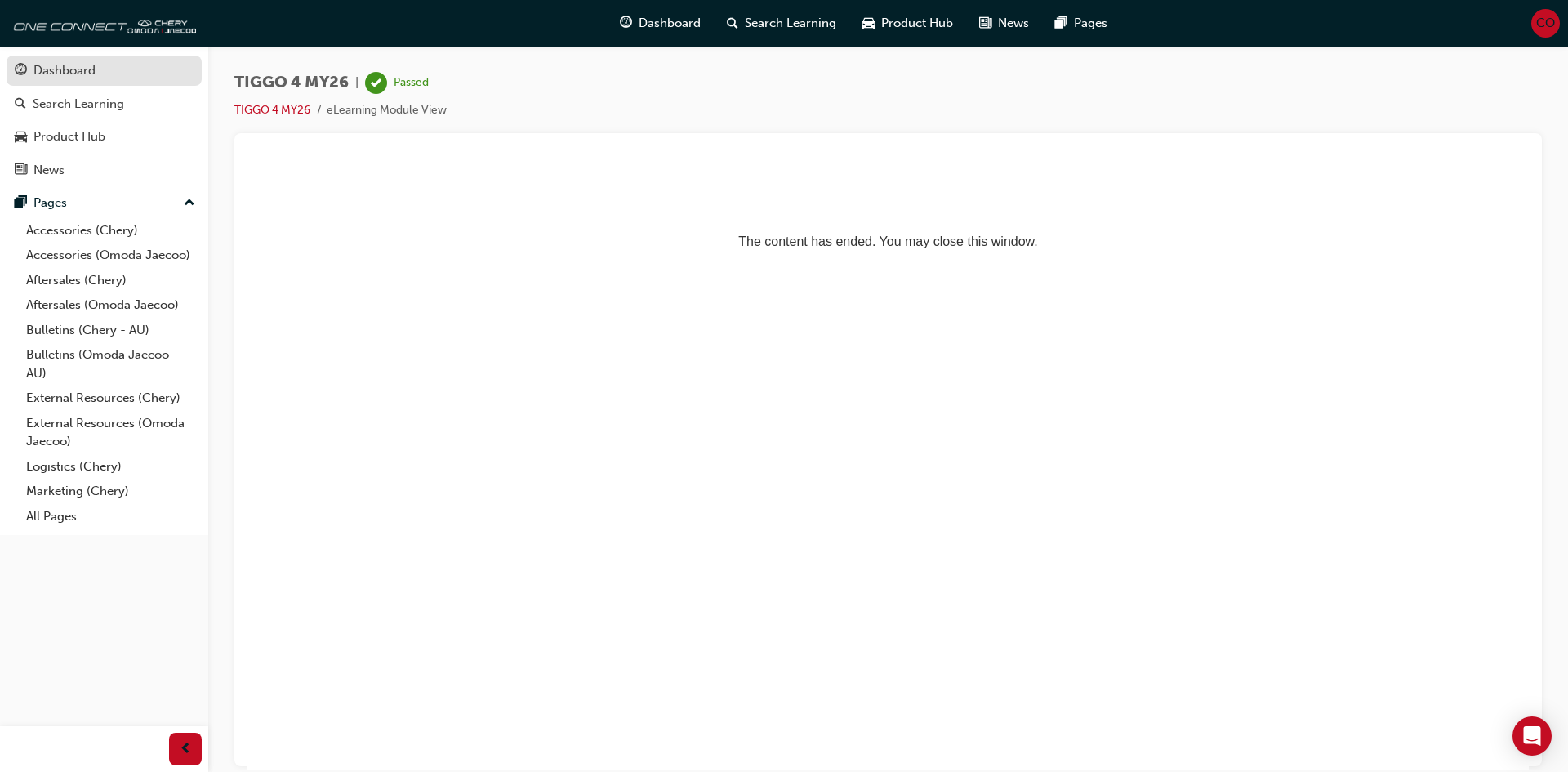 click on "Dashboard" at bounding box center (104, 70) 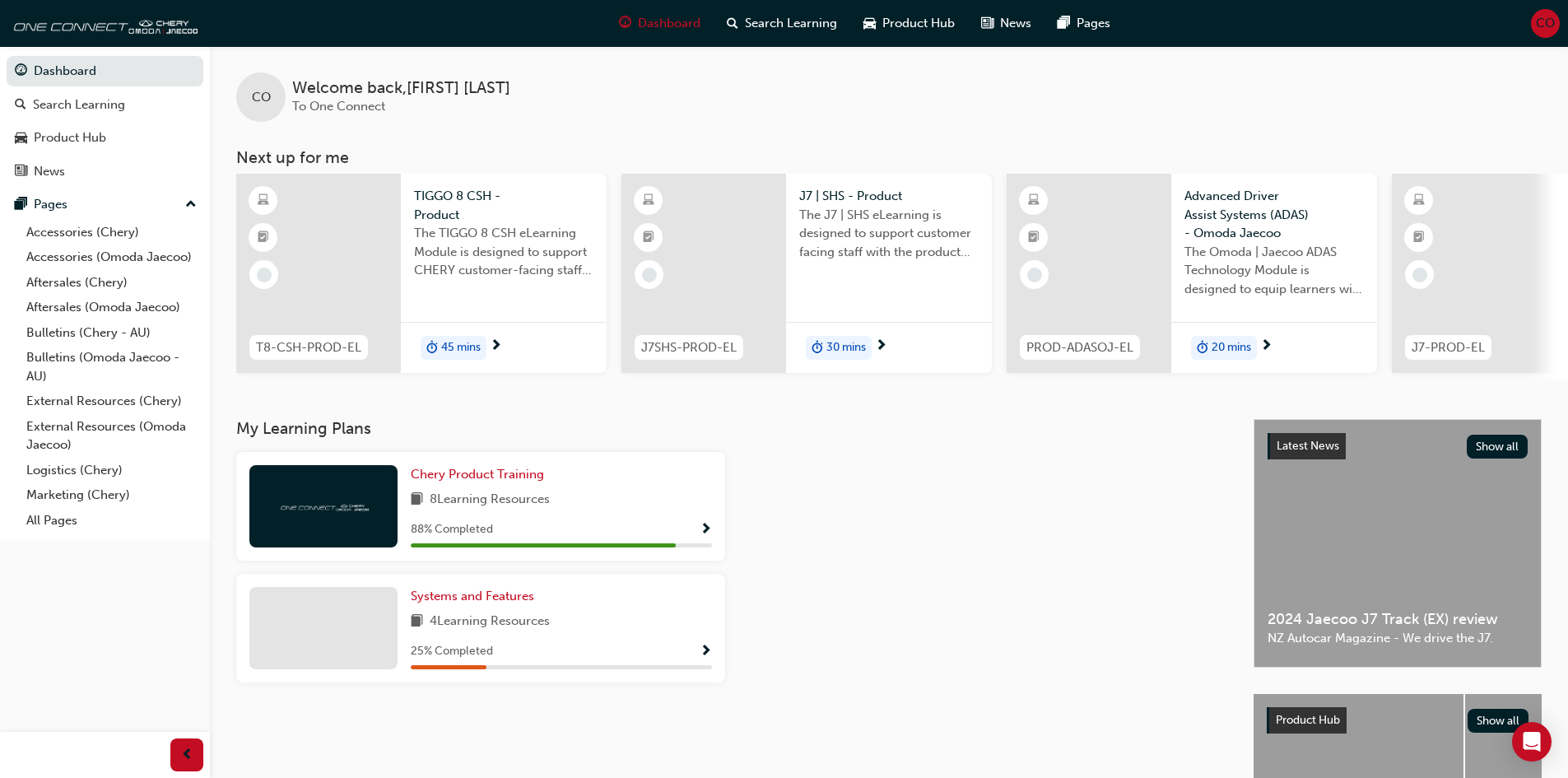 click on "Chery Product Training 8  Learning Resources 88 % Completed" at bounding box center [561, 506] 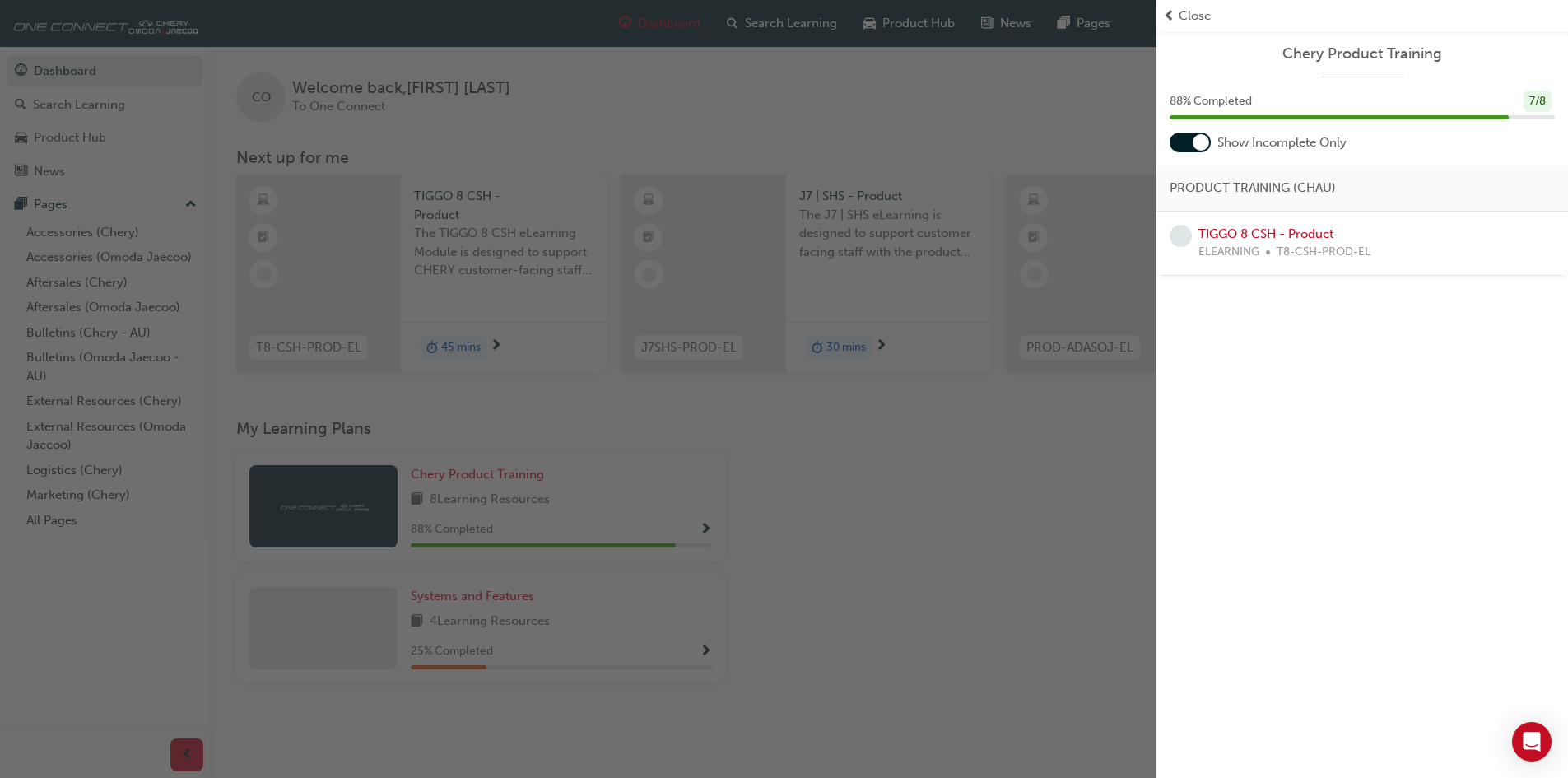 click at bounding box center (578, 389) 